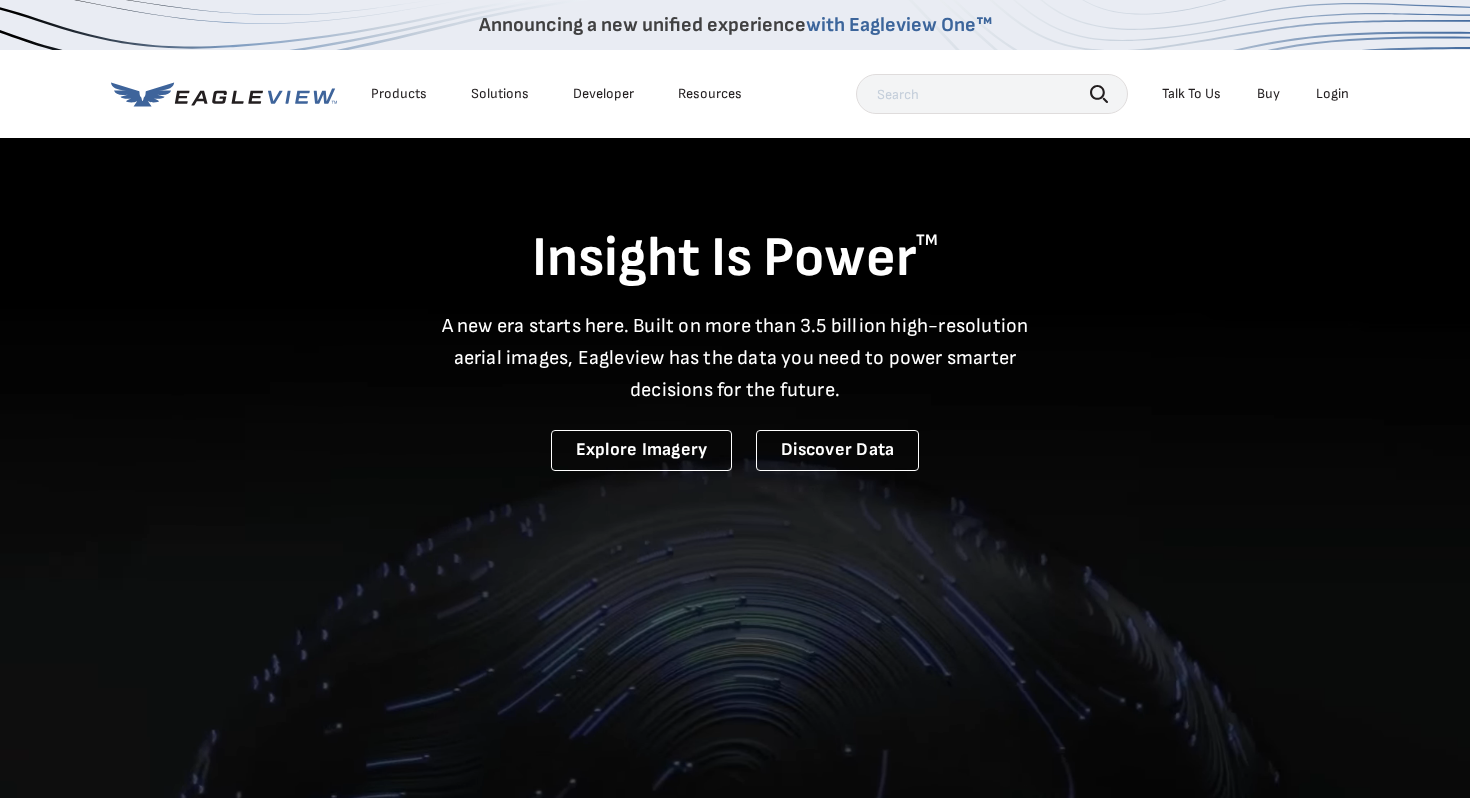 scroll, scrollTop: 33, scrollLeft: 0, axis: vertical 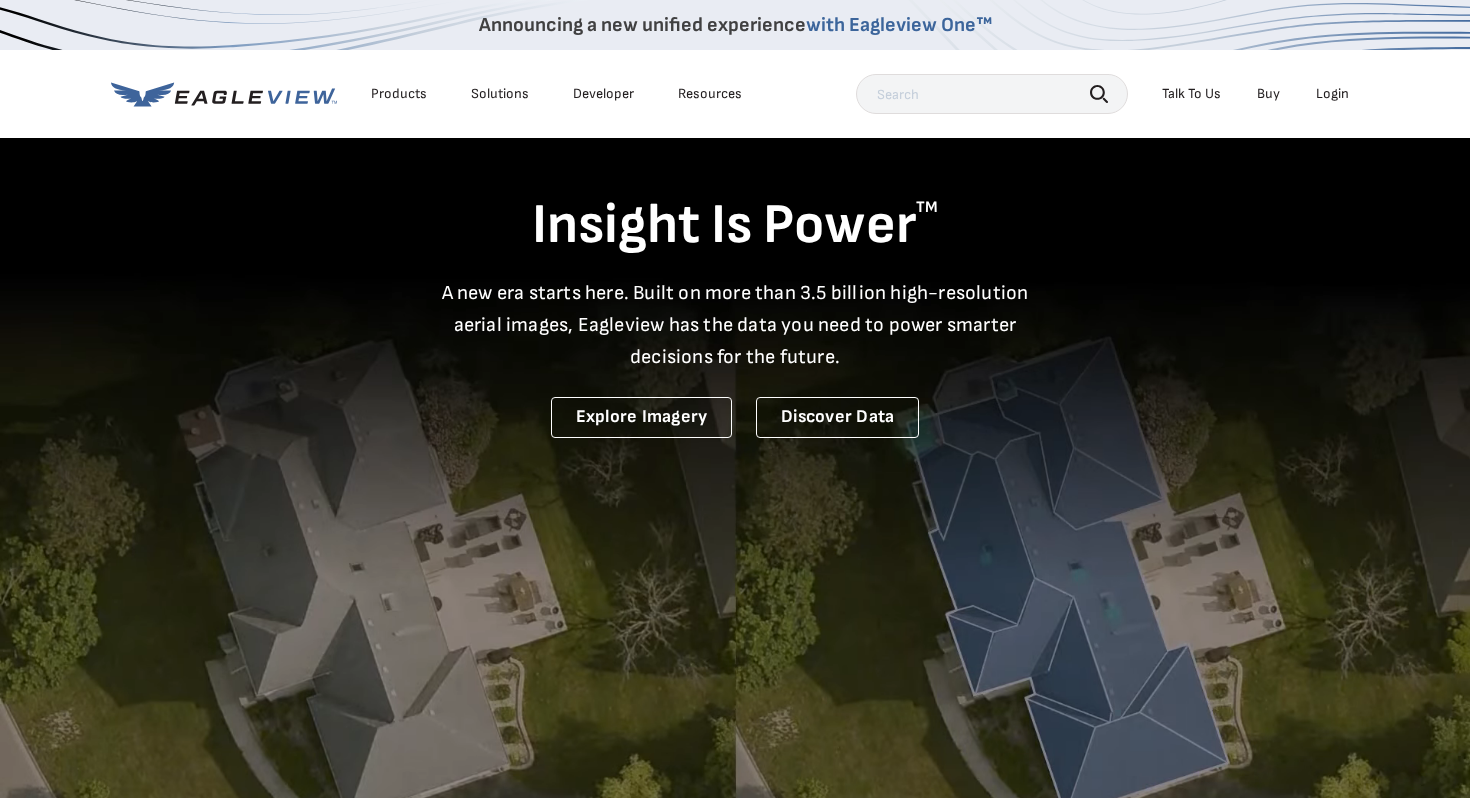 click on "Login" at bounding box center [1332, 94] 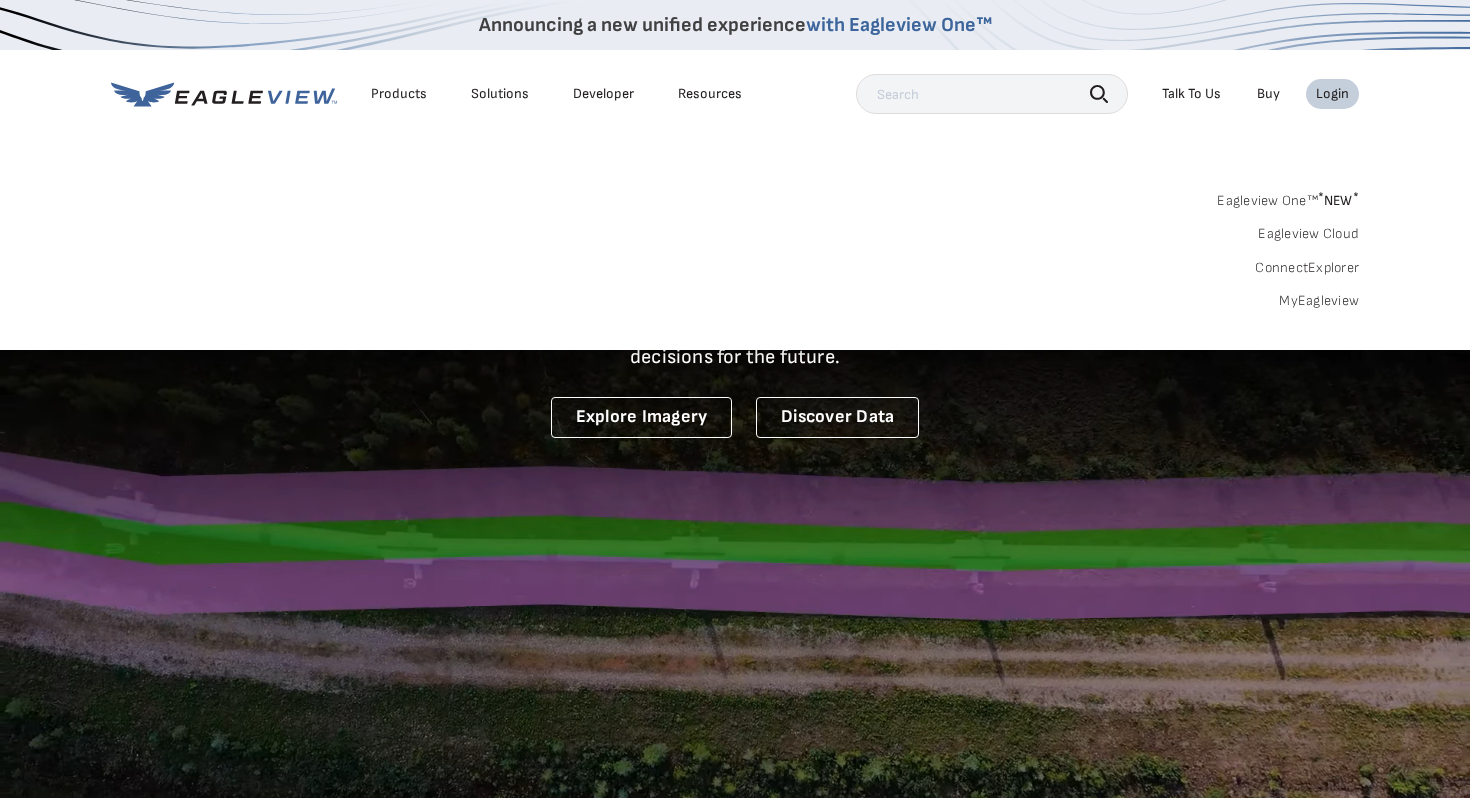 click on "MyEagleview" at bounding box center (1319, 301) 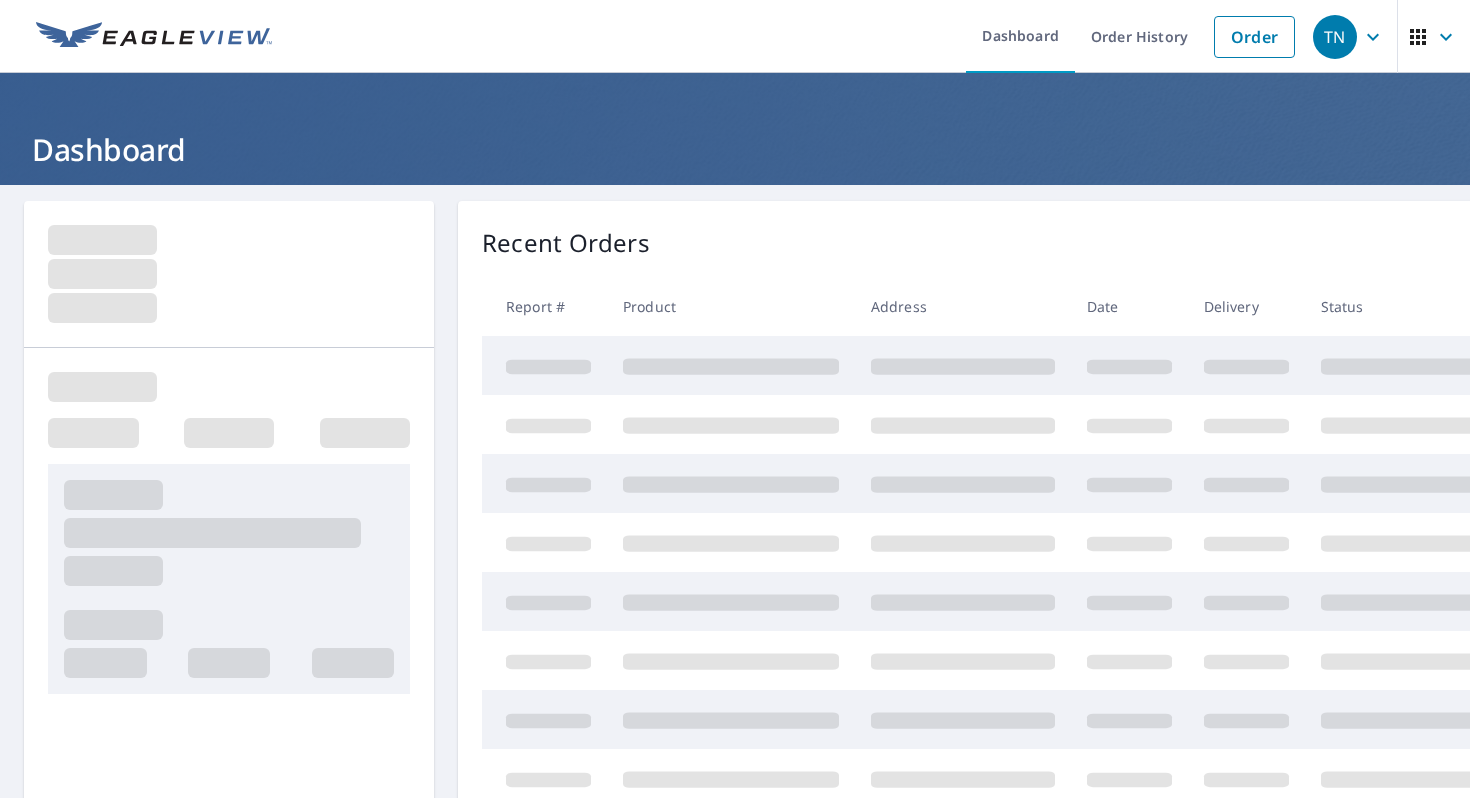 scroll, scrollTop: 0, scrollLeft: 0, axis: both 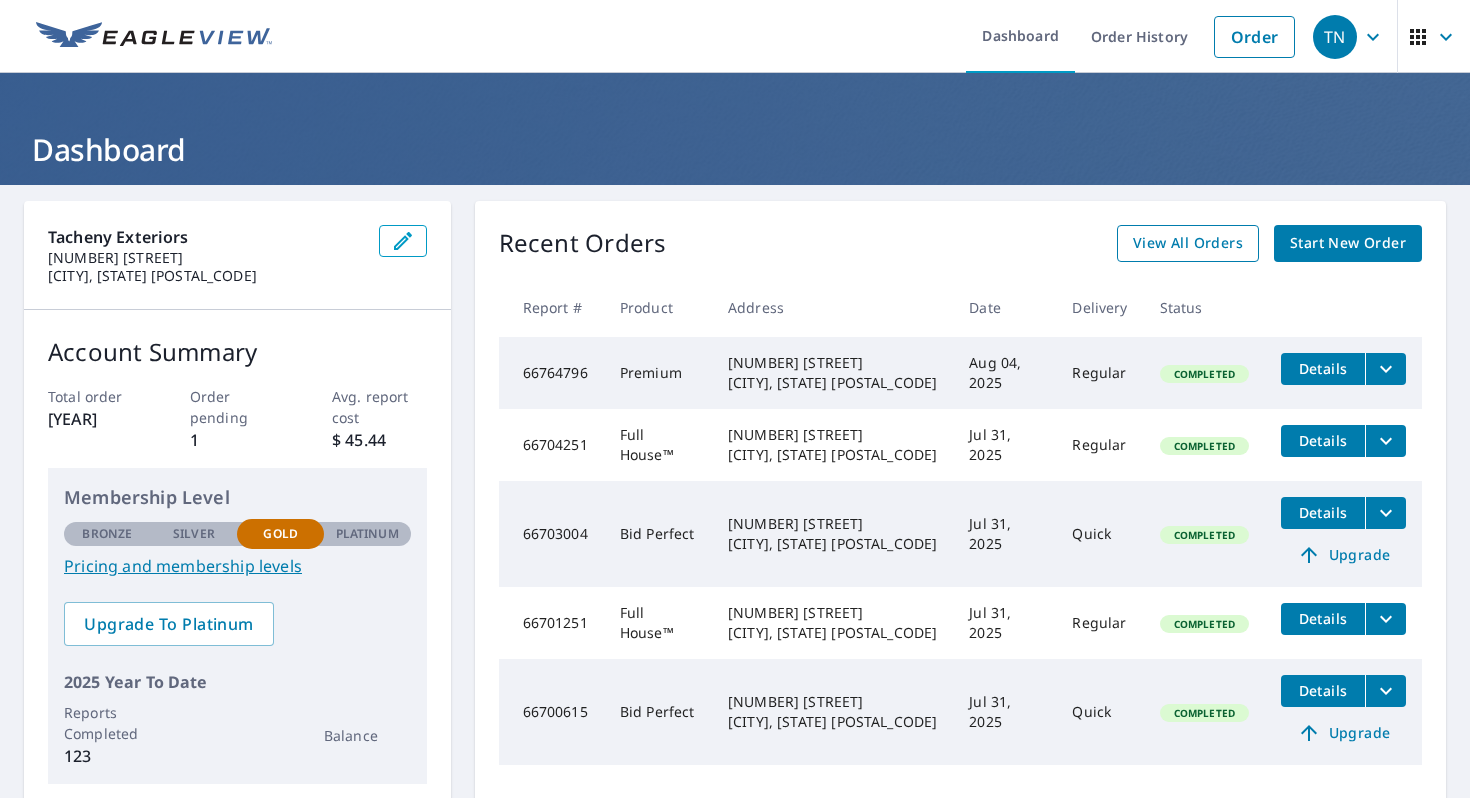 click on "View All Orders" at bounding box center [1188, 243] 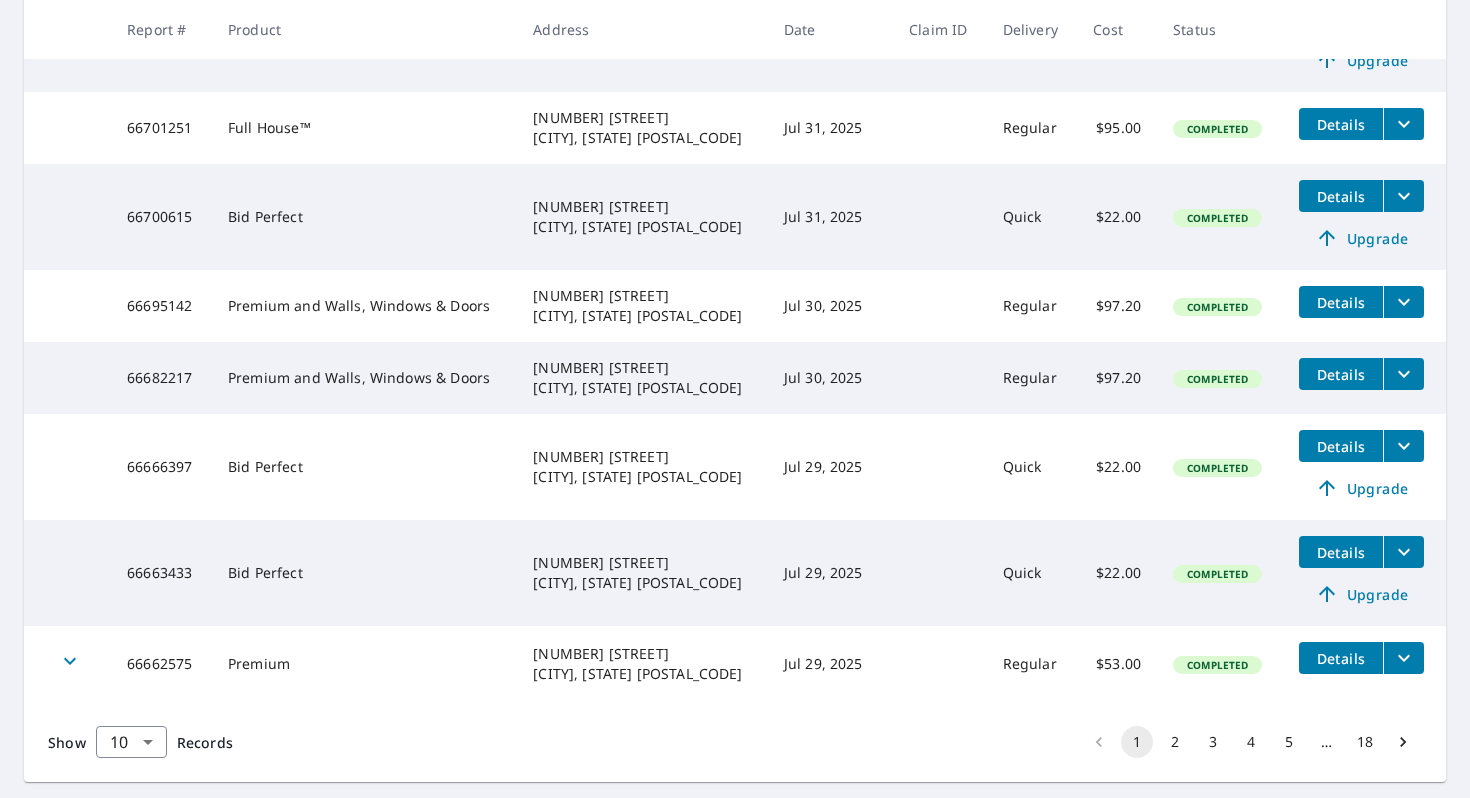 scroll, scrollTop: 656, scrollLeft: 0, axis: vertical 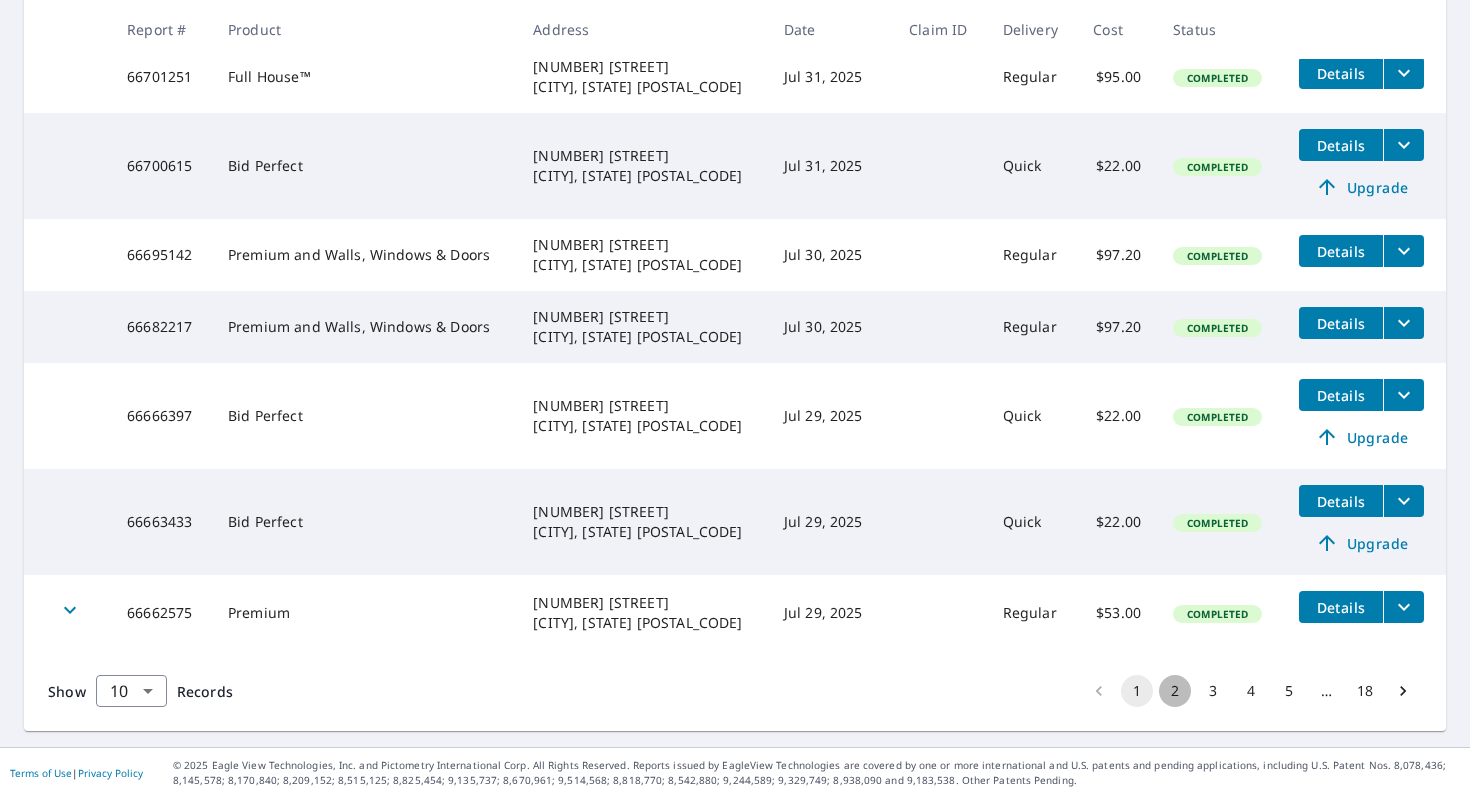 click on "2" at bounding box center (1175, 691) 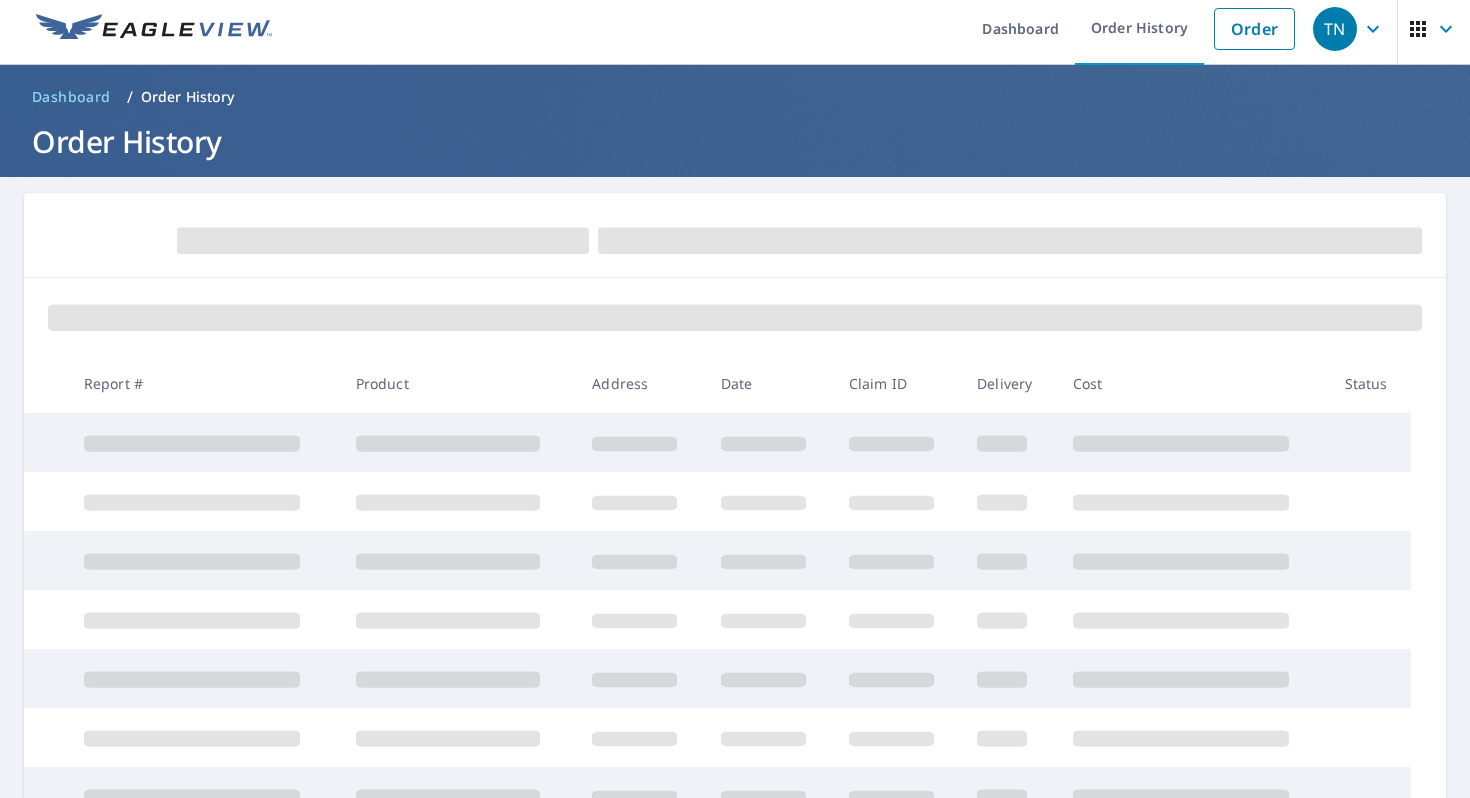 scroll, scrollTop: 0, scrollLeft: 0, axis: both 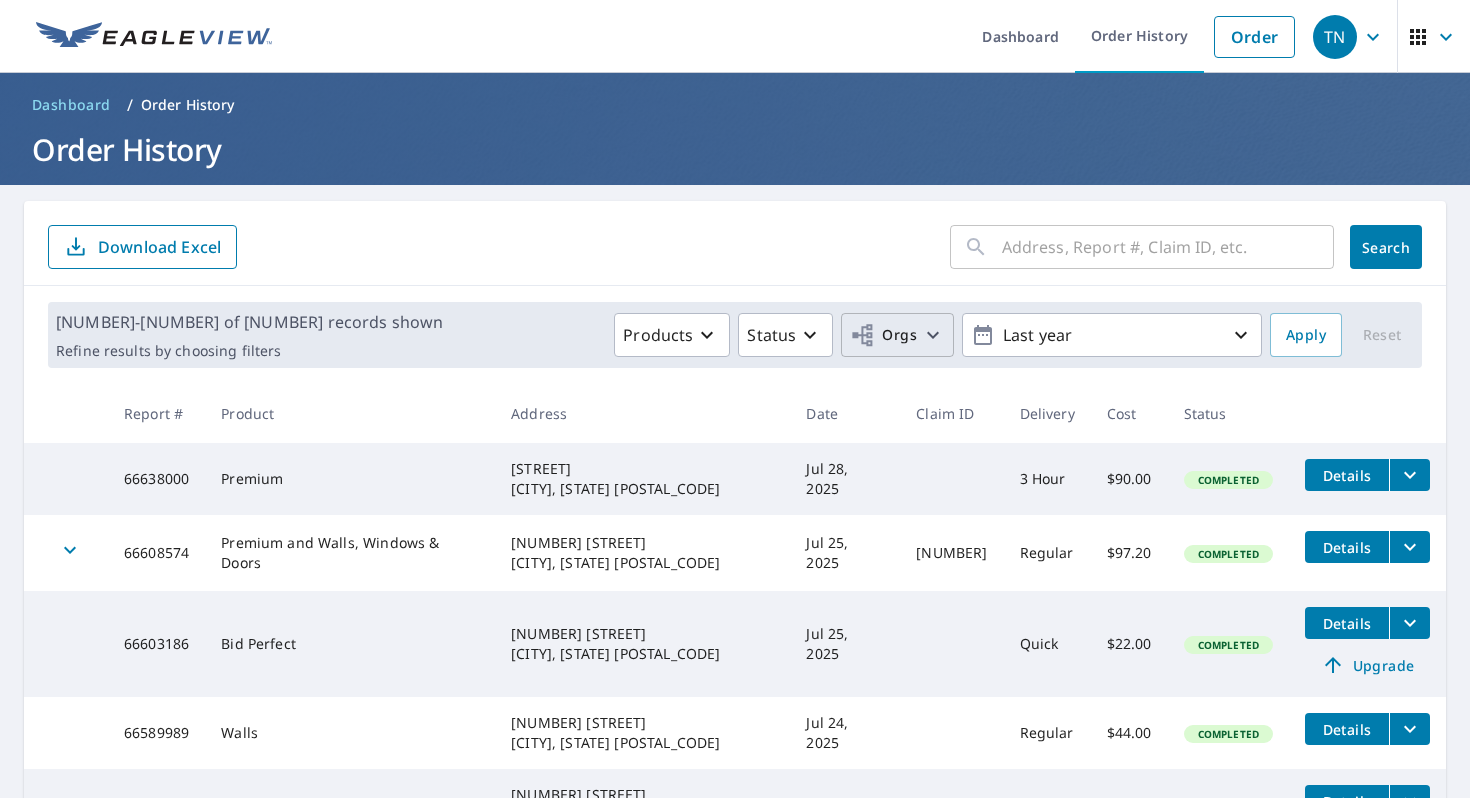 click 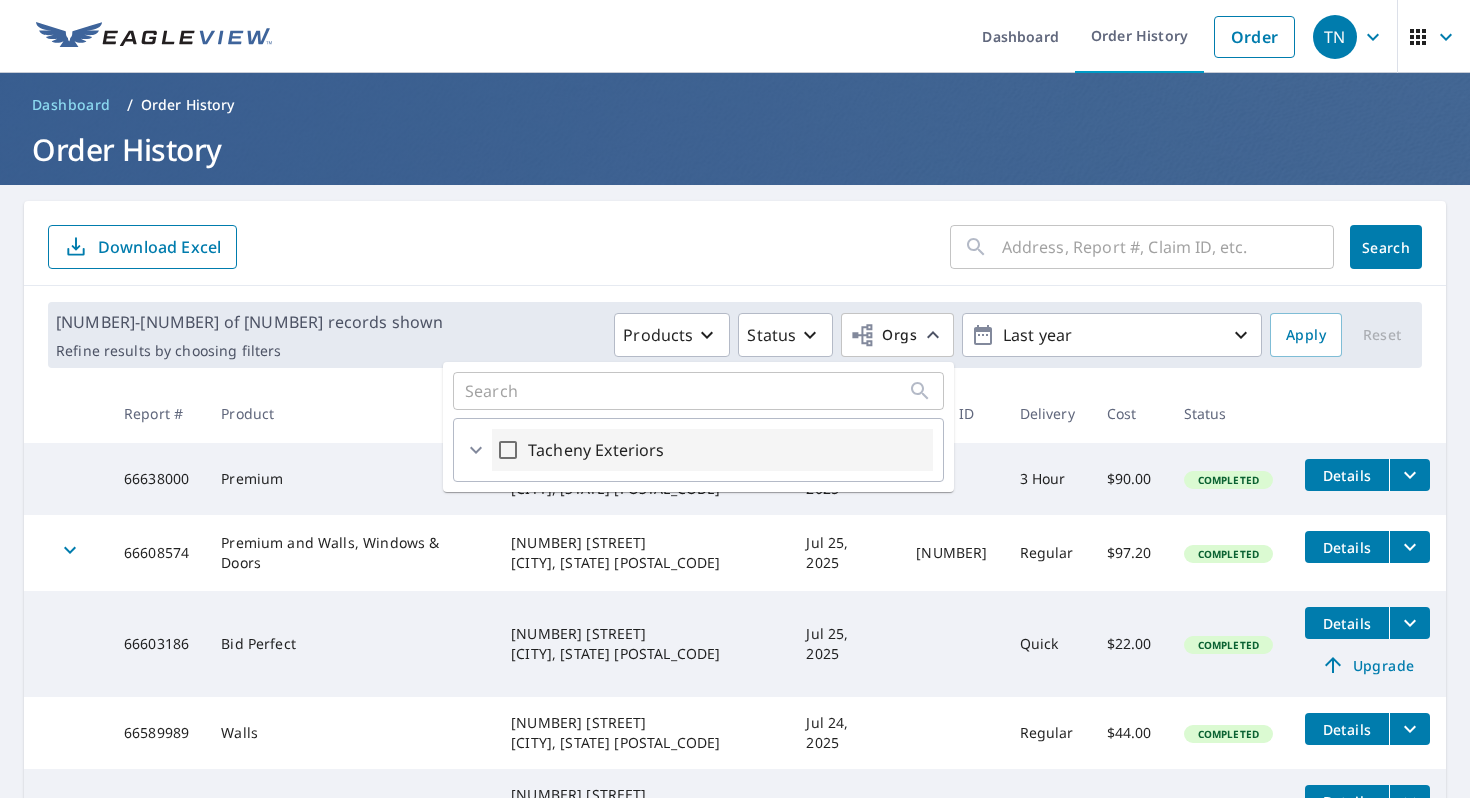 click on "Tacheny Exteriors" at bounding box center (712, 450) 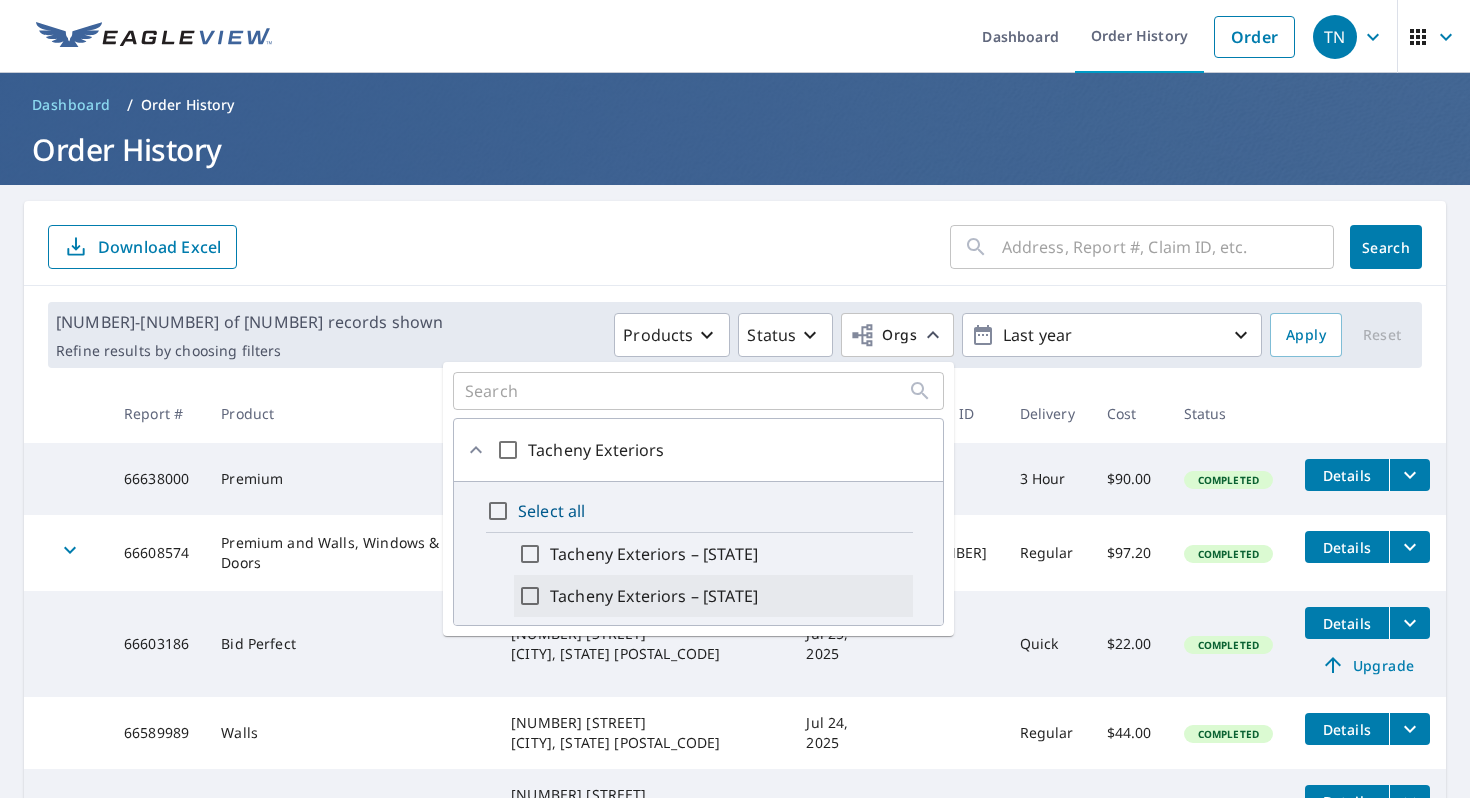 click on "Tacheny Exteriors – [STATE]" at bounding box center [654, 596] 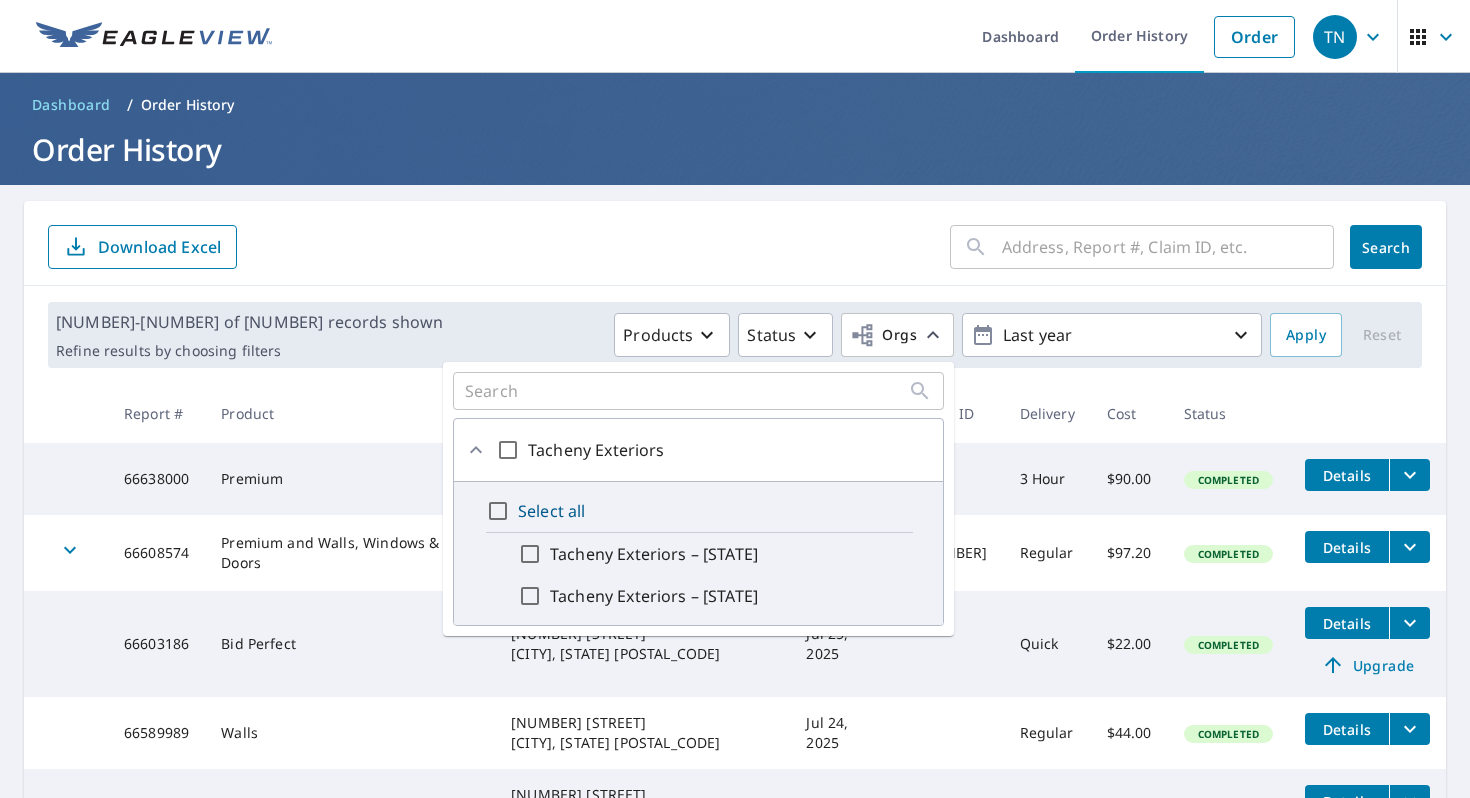 click on "Tacheny Exteriors – [STATE]" at bounding box center [530, 596] 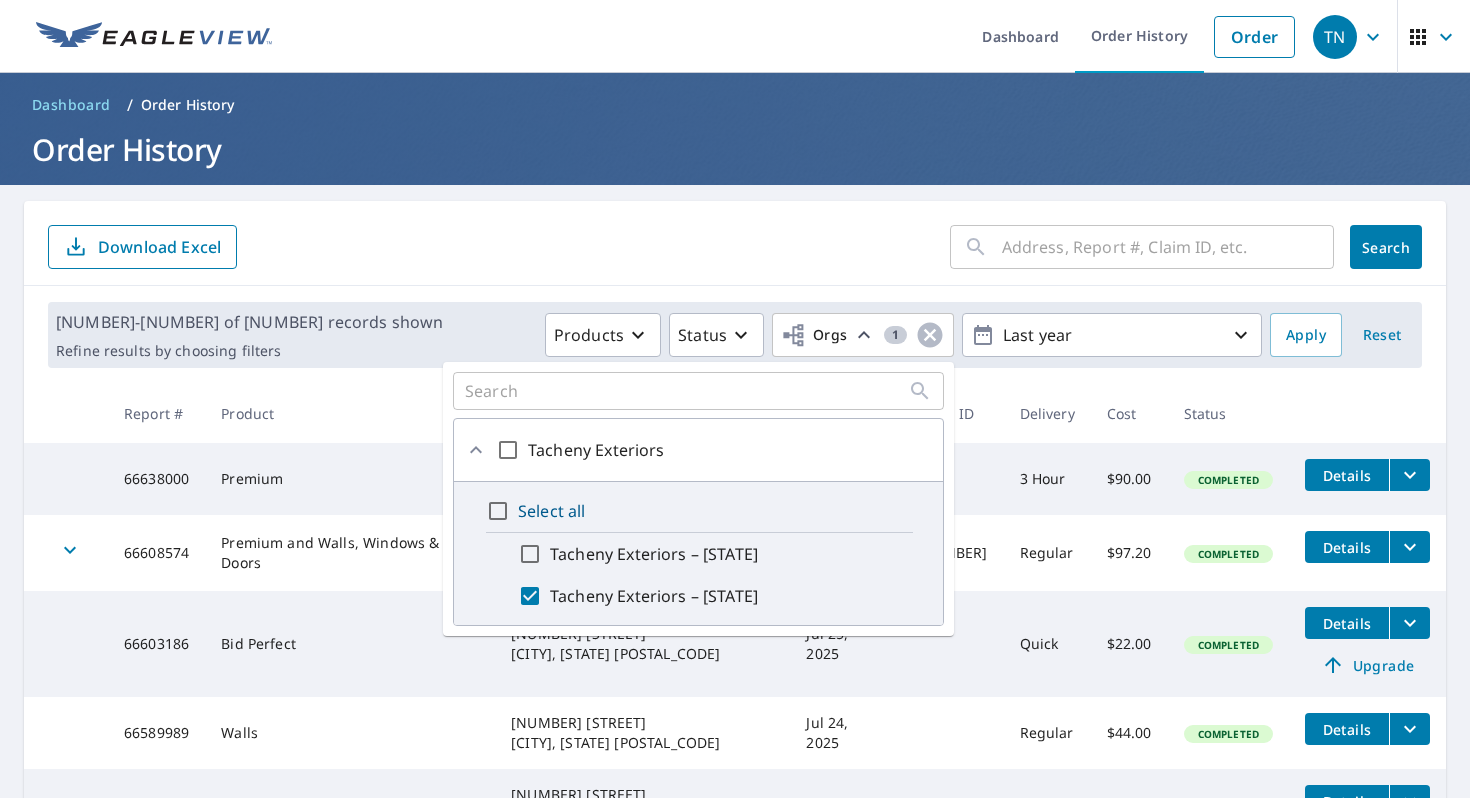 click on "Reset" at bounding box center (1382, 335) 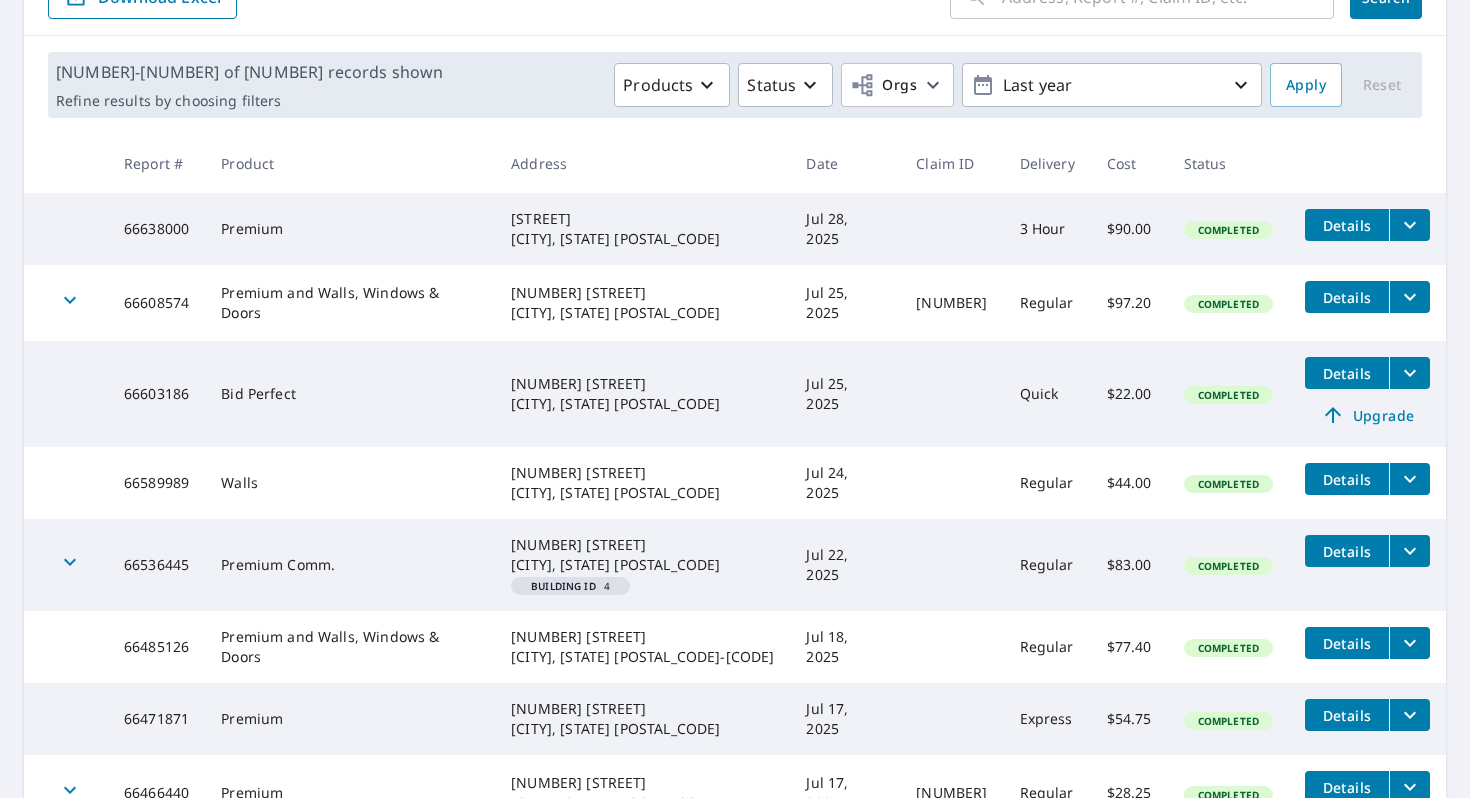 scroll, scrollTop: 0, scrollLeft: 0, axis: both 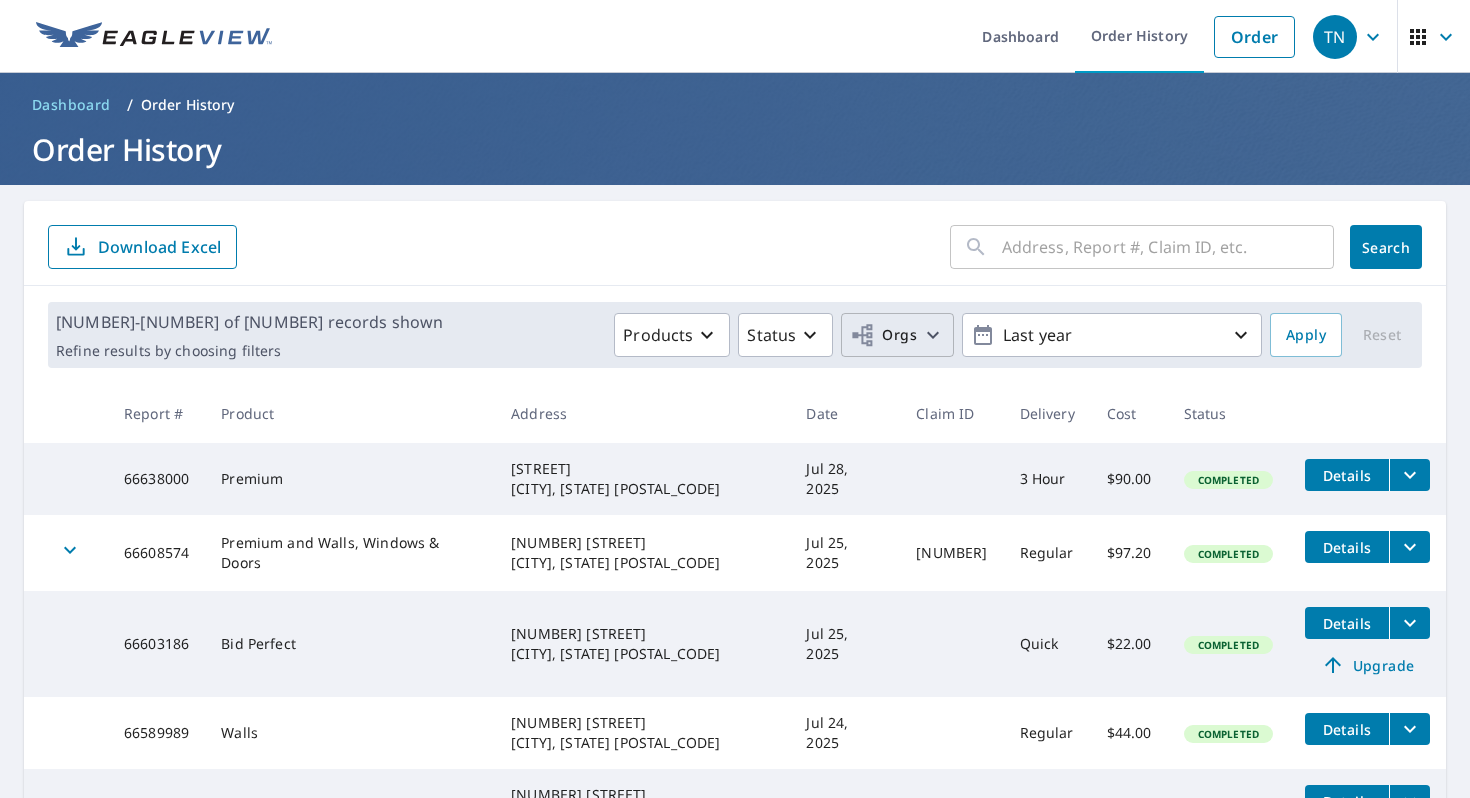 click 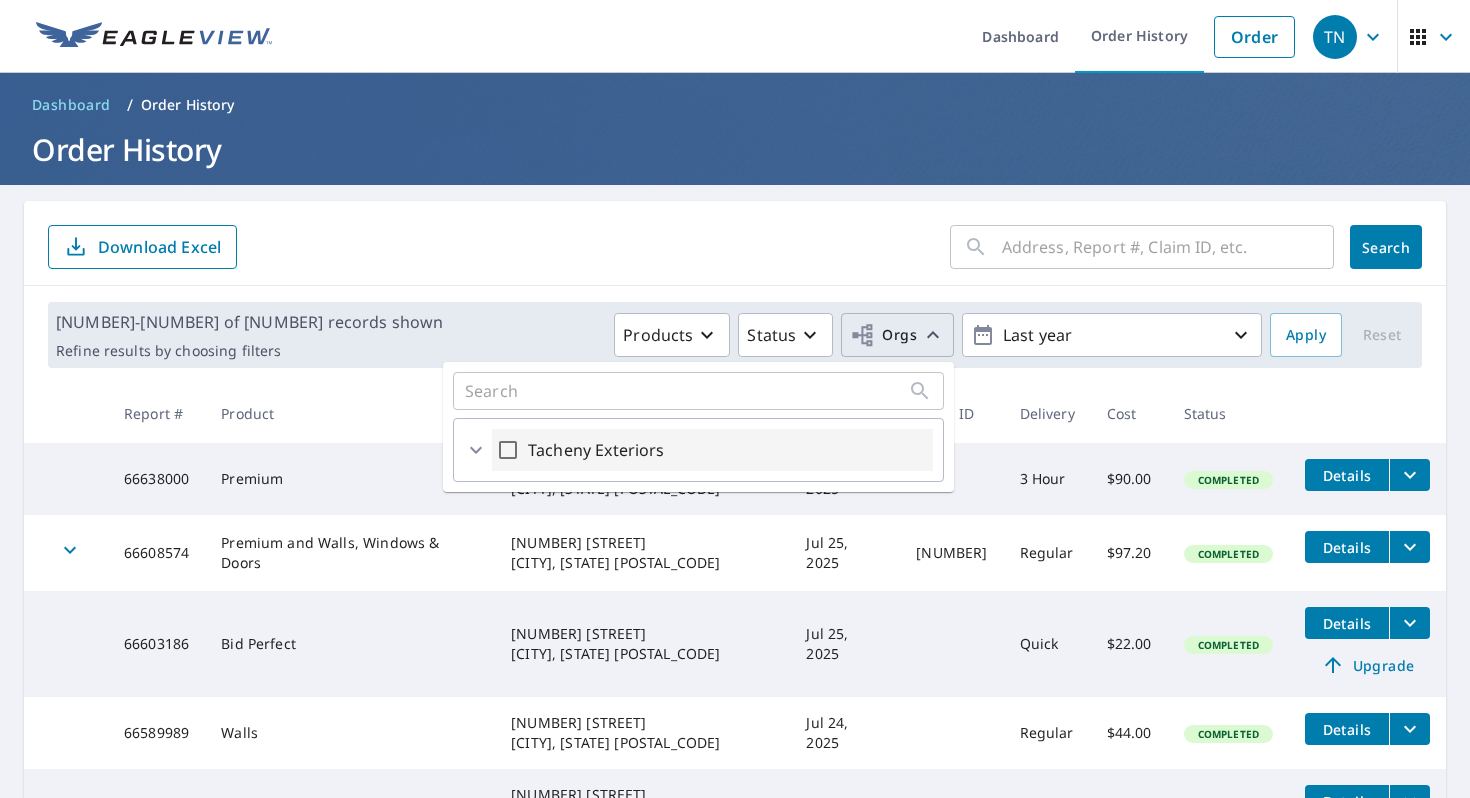 click on "Tacheny Exteriors" at bounding box center [712, 450] 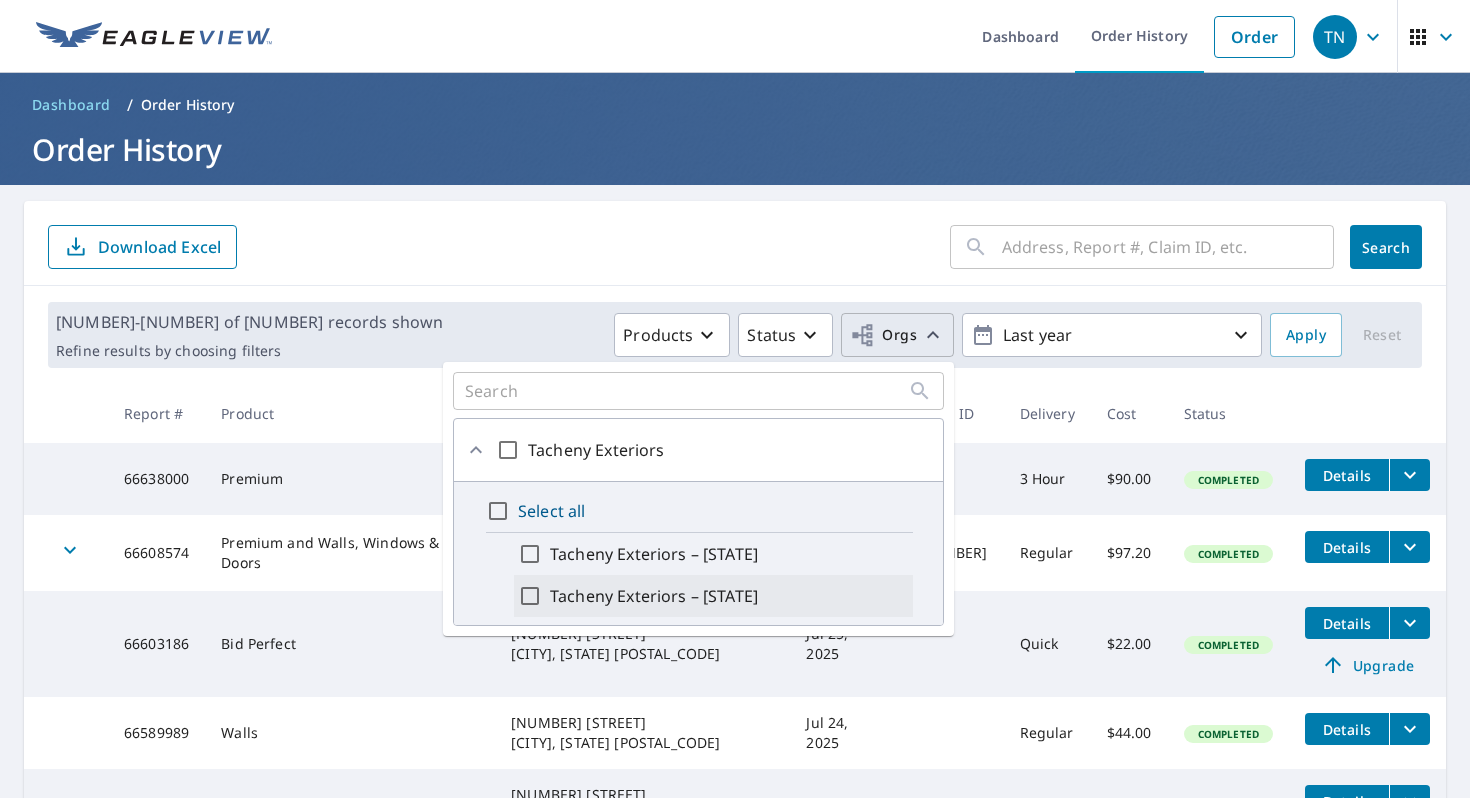 click on "Tacheny Exteriors – [STATE]" at bounding box center [654, 596] 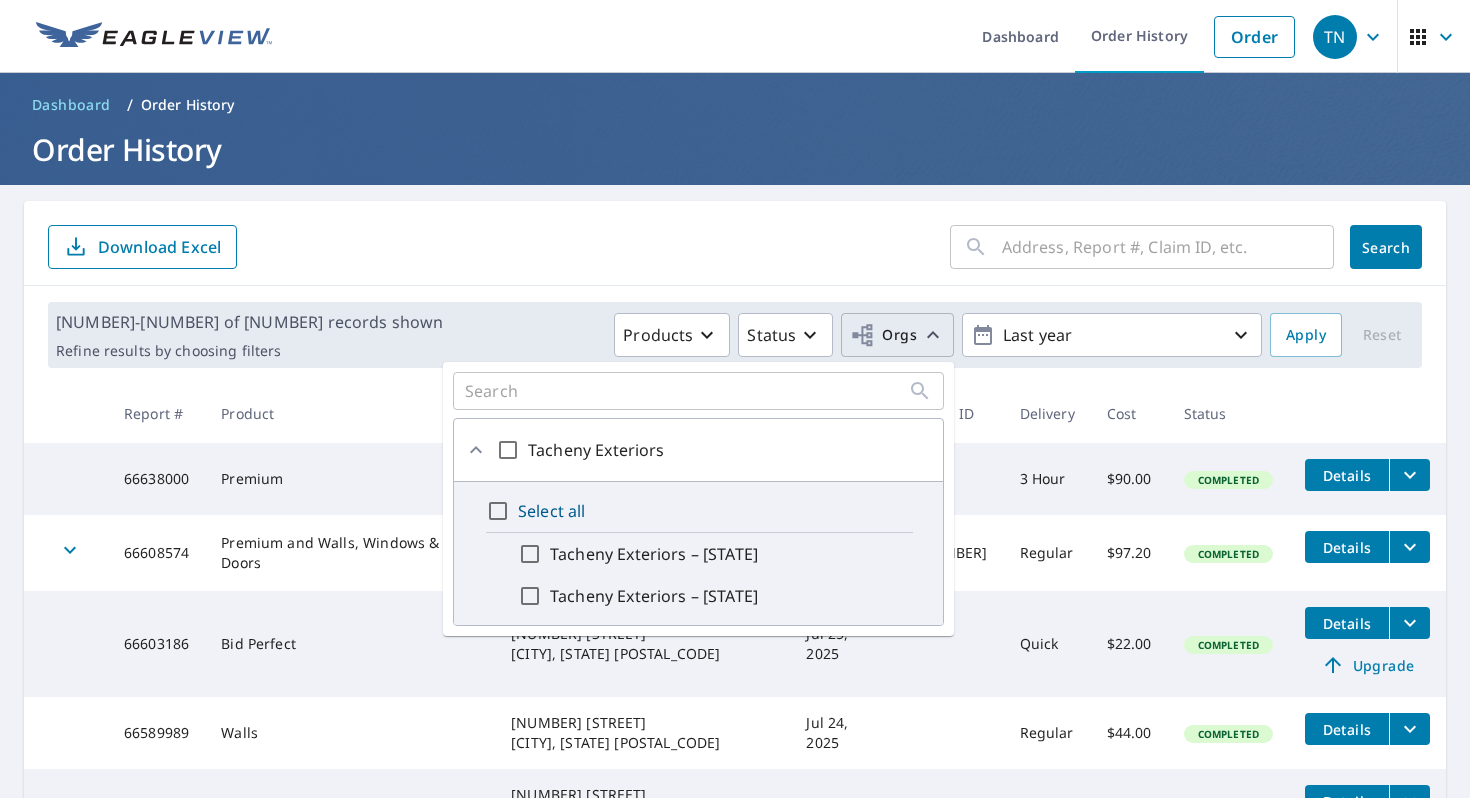 click on "Tacheny Exteriors – [STATE]" at bounding box center (530, 596) 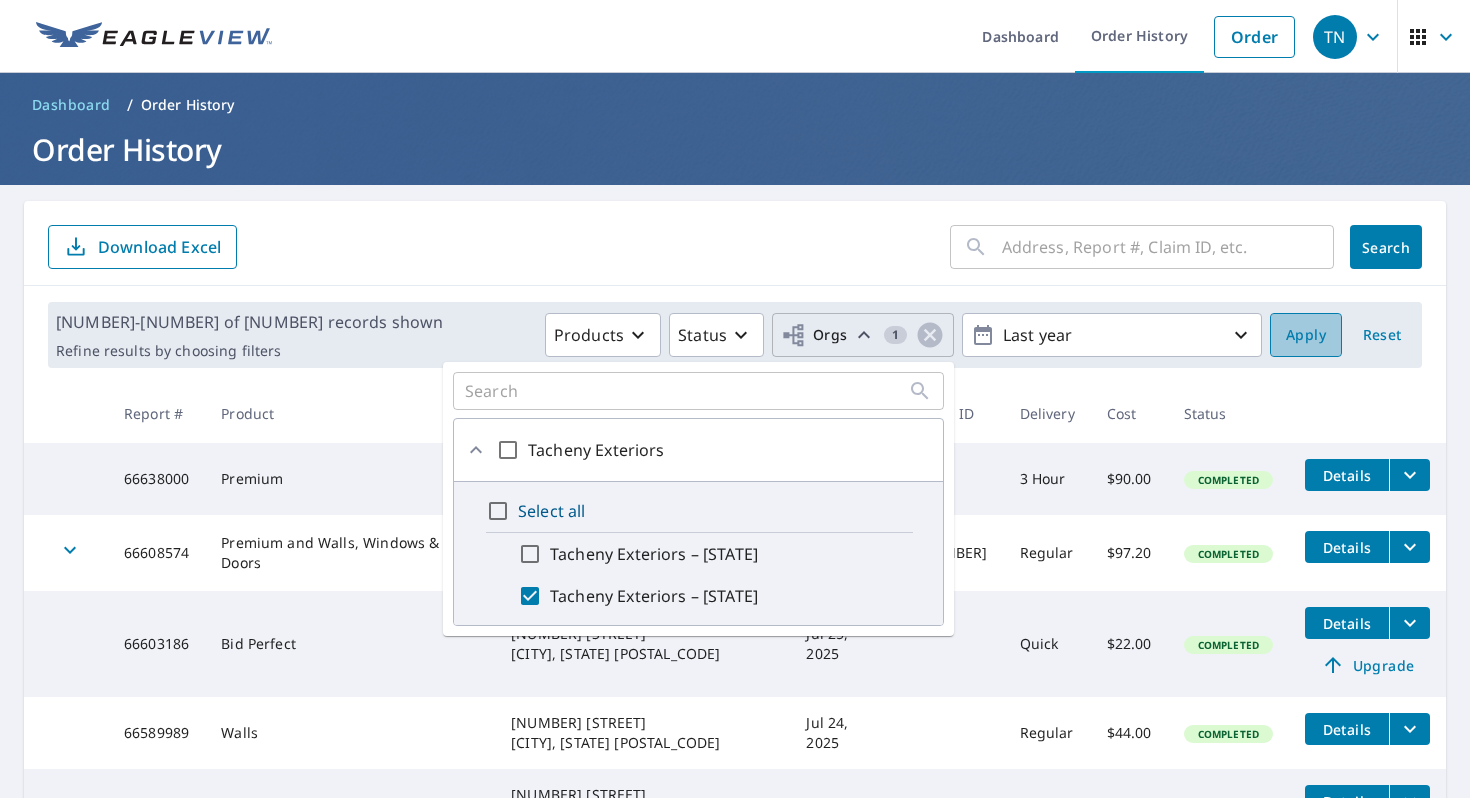click on "Apply" at bounding box center (1306, 335) 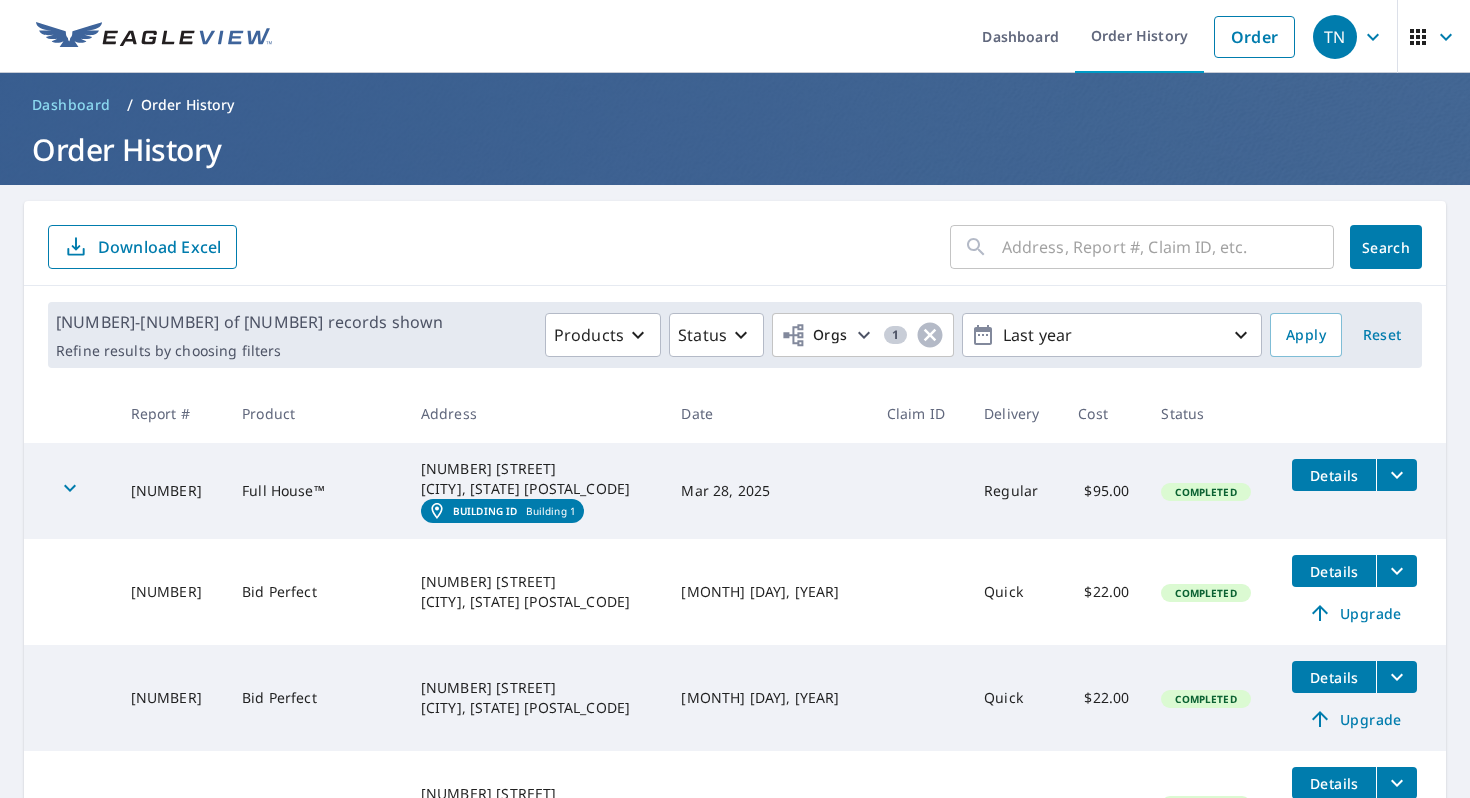 scroll, scrollTop: 9, scrollLeft: 0, axis: vertical 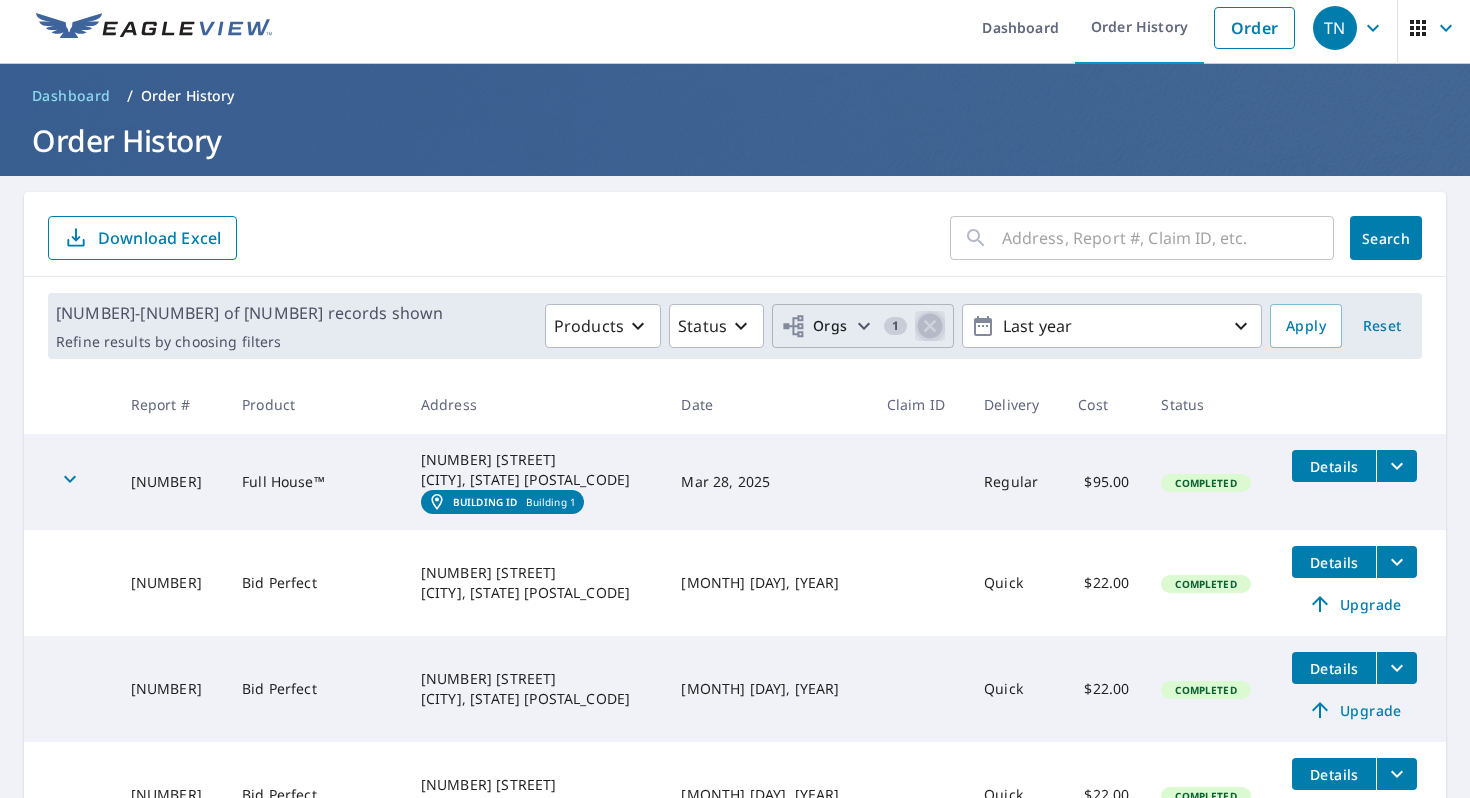 click 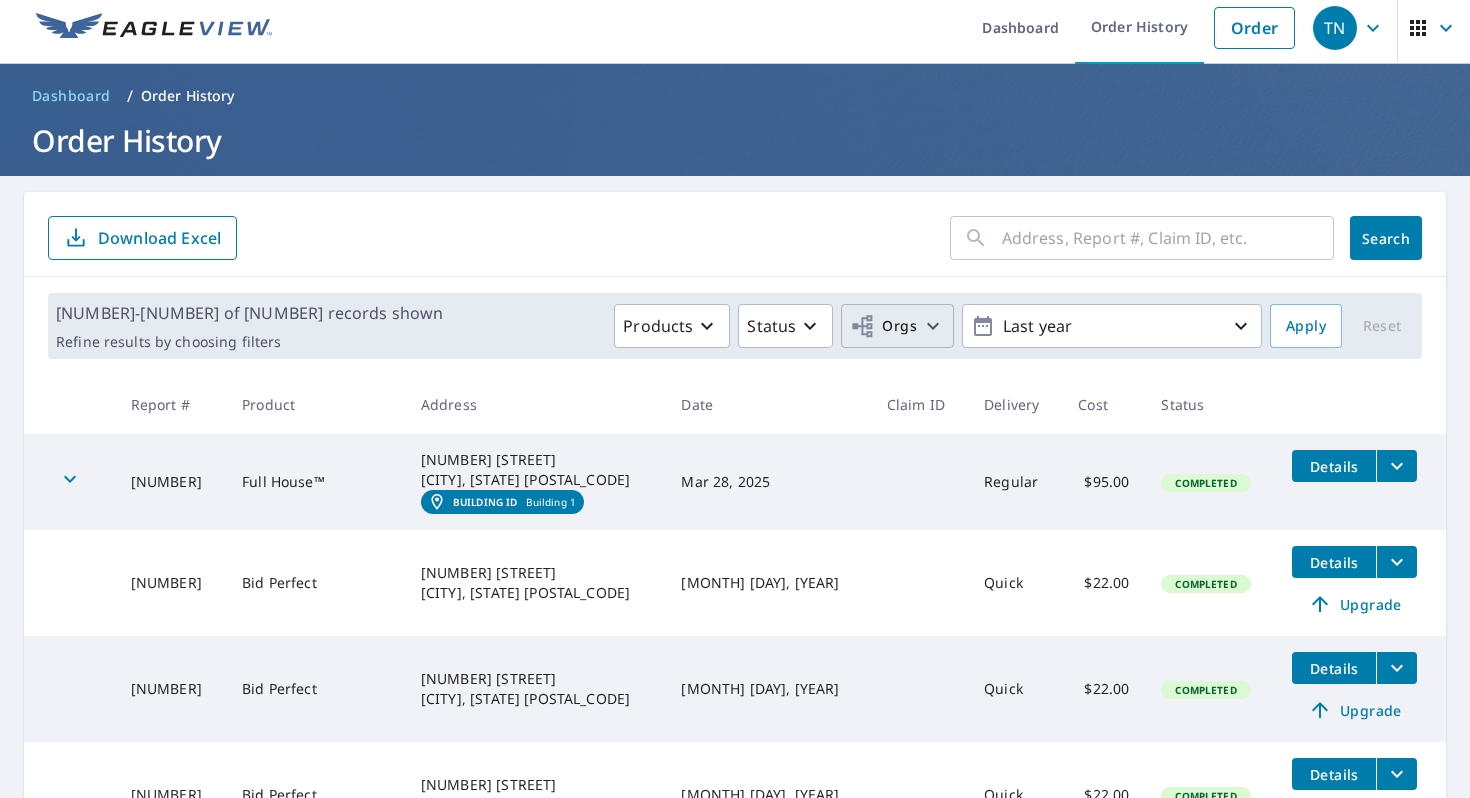 click 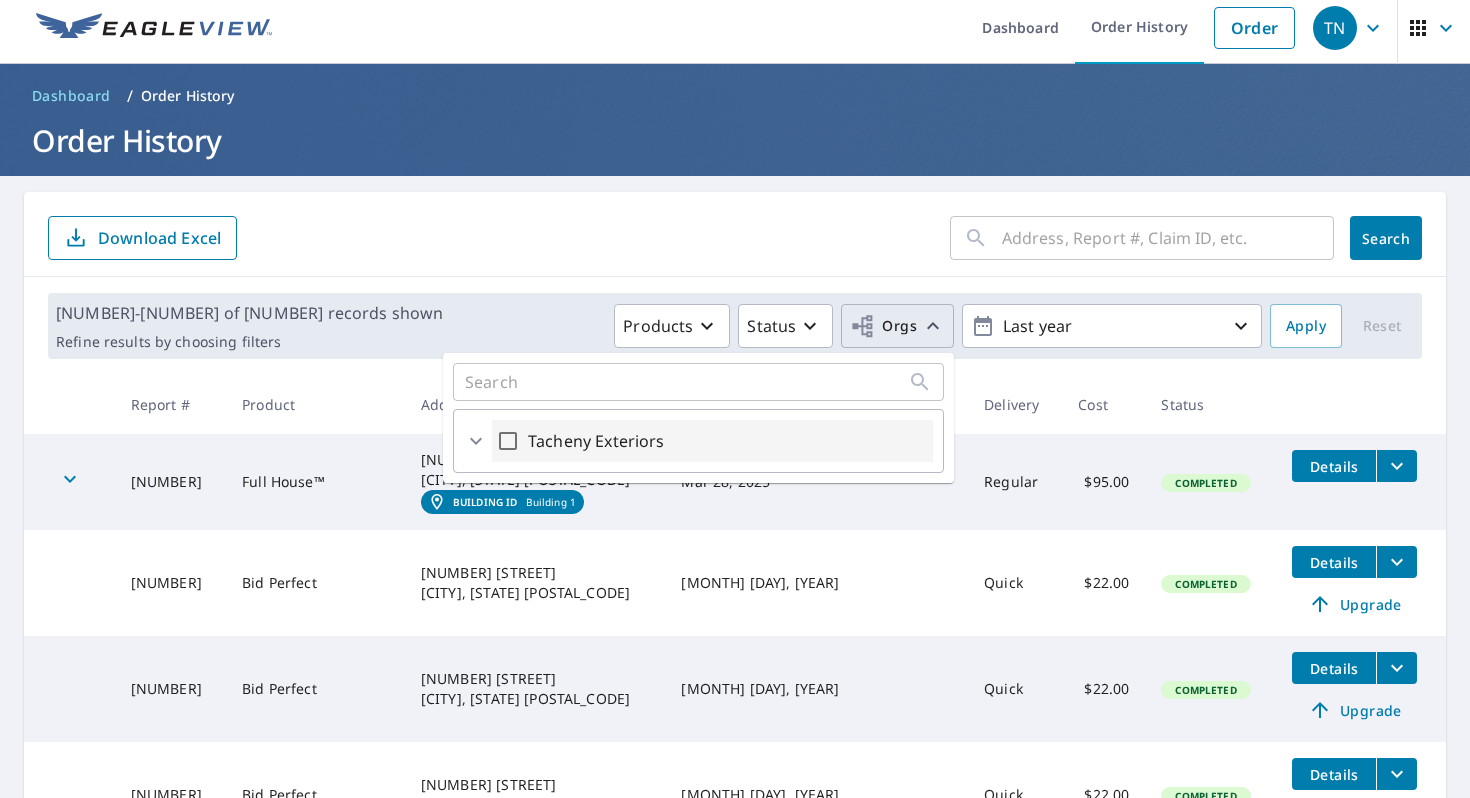 click on "Tacheny Exteriors" at bounding box center [712, 441] 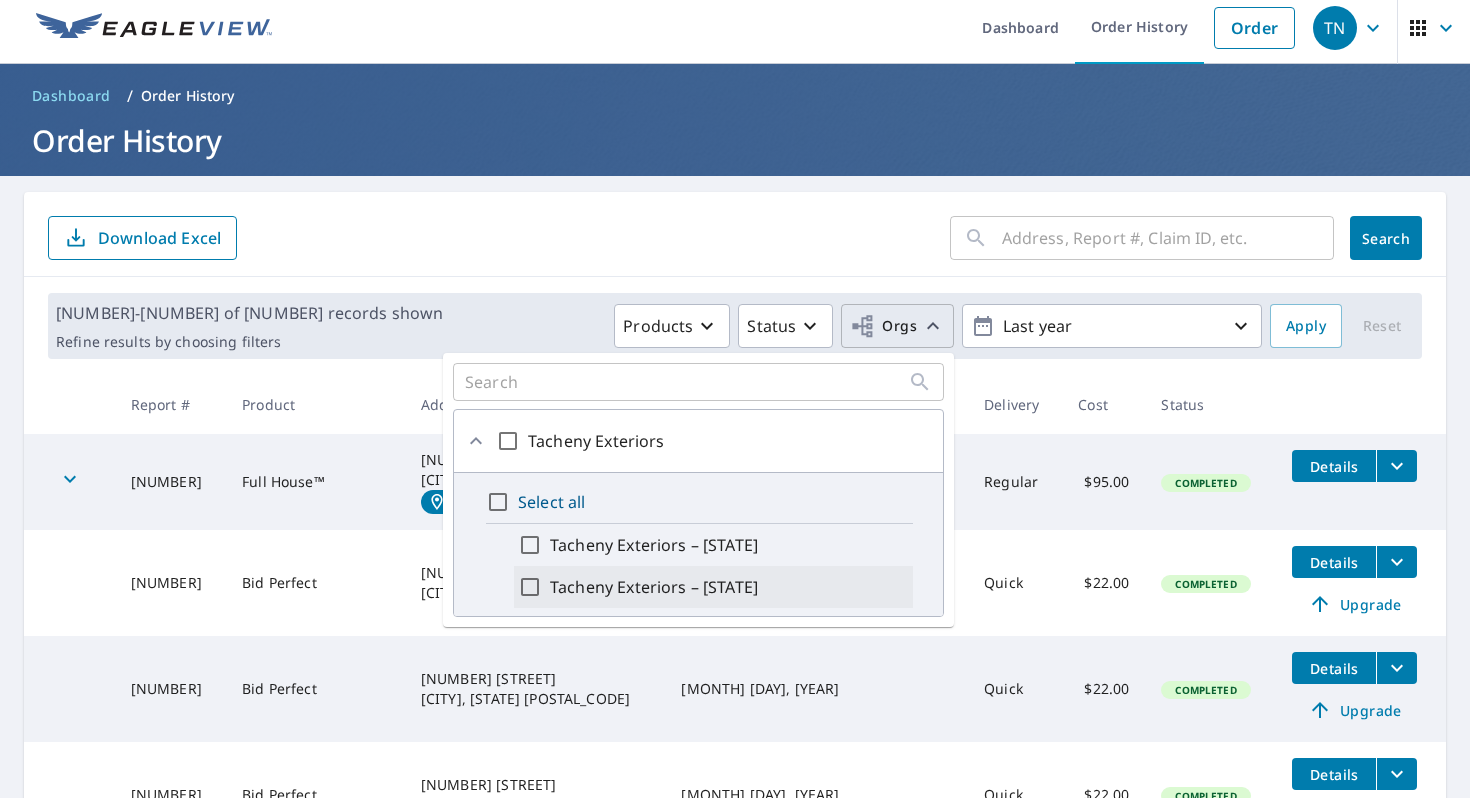 click on "Tacheny Exteriors – [STATE]" at bounding box center (654, 587) 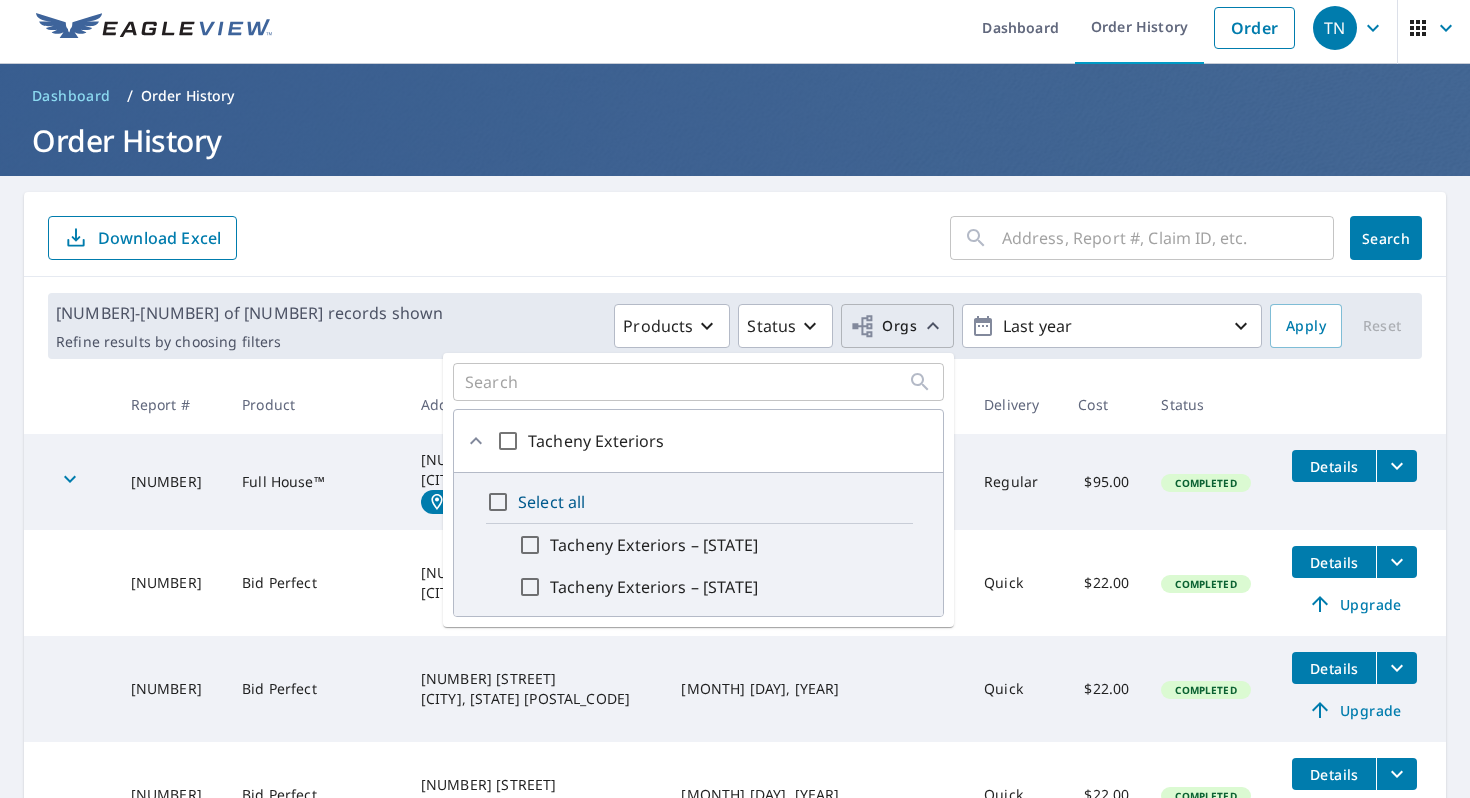 click on "Tacheny Exteriors – [STATE]" at bounding box center [530, 587] 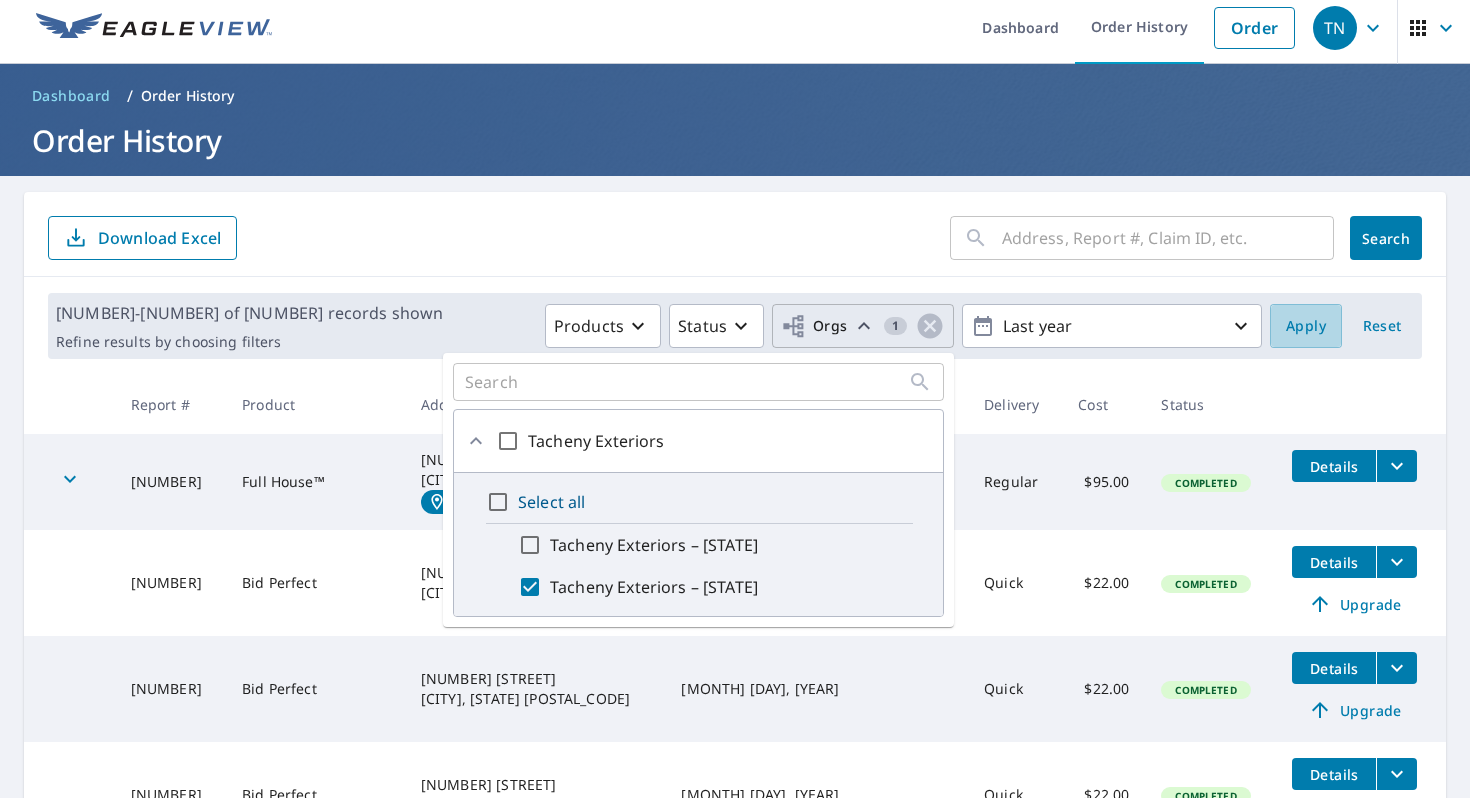 click on "Apply" at bounding box center (1306, 326) 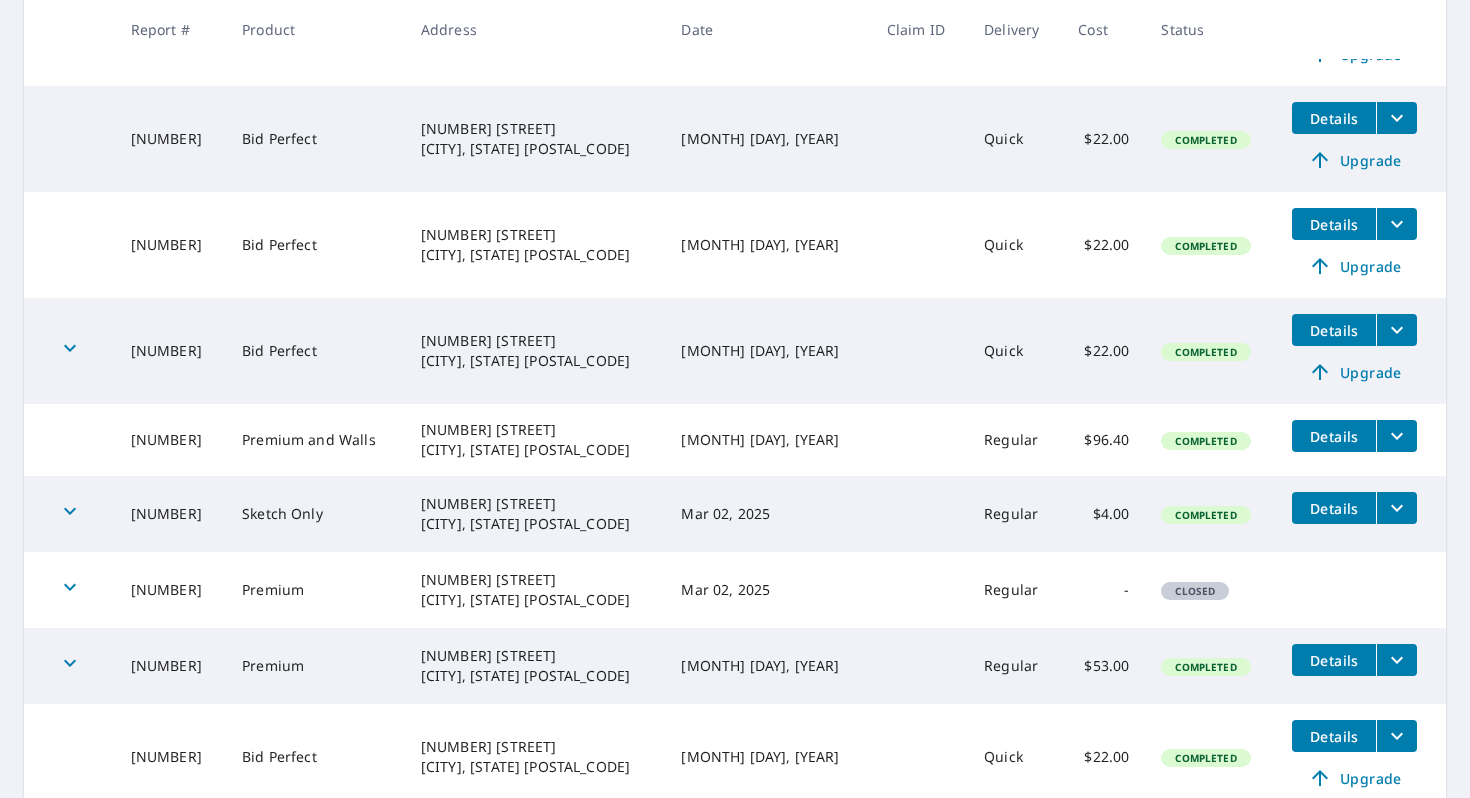 scroll, scrollTop: 718, scrollLeft: 0, axis: vertical 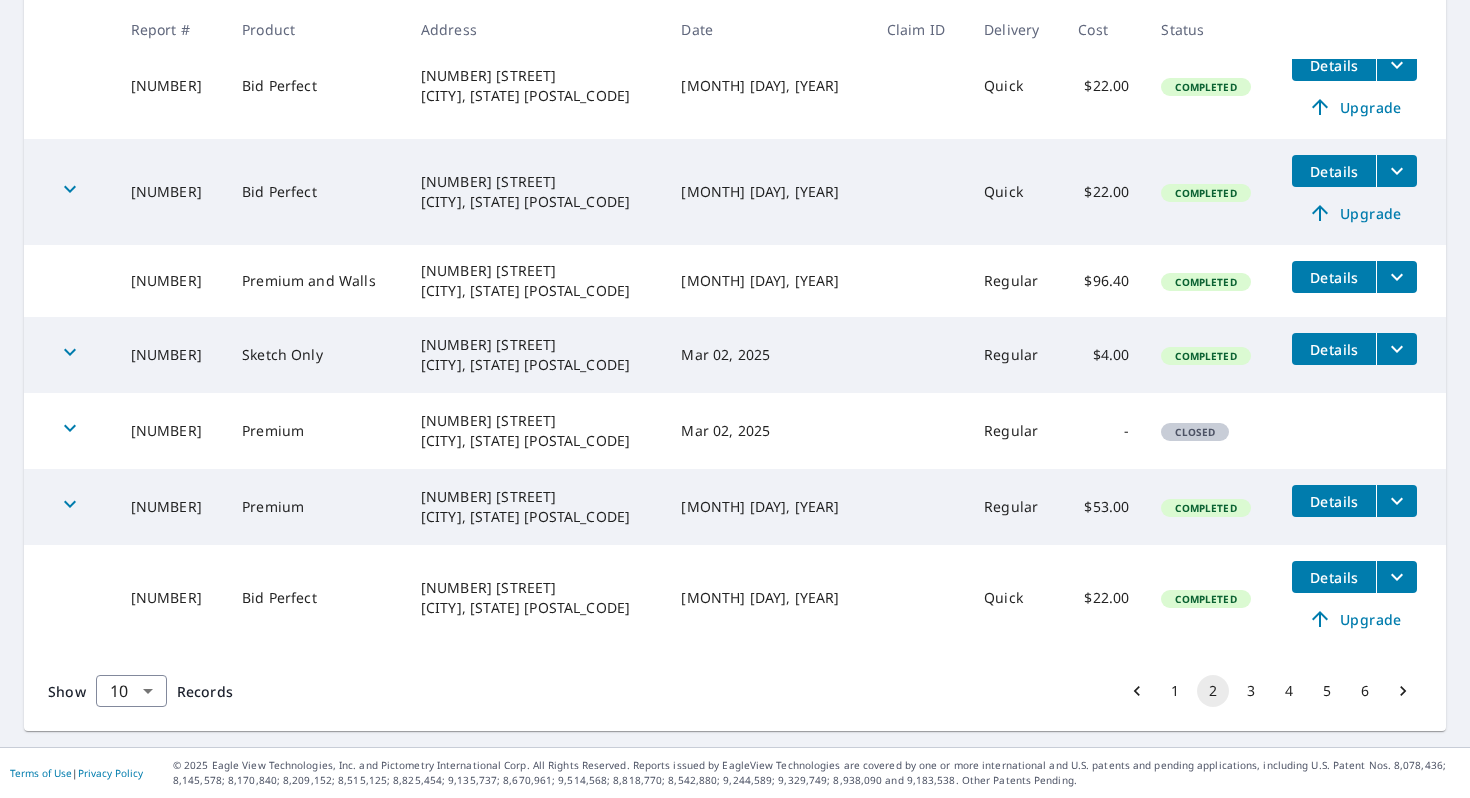 click on "1" at bounding box center [1175, 691] 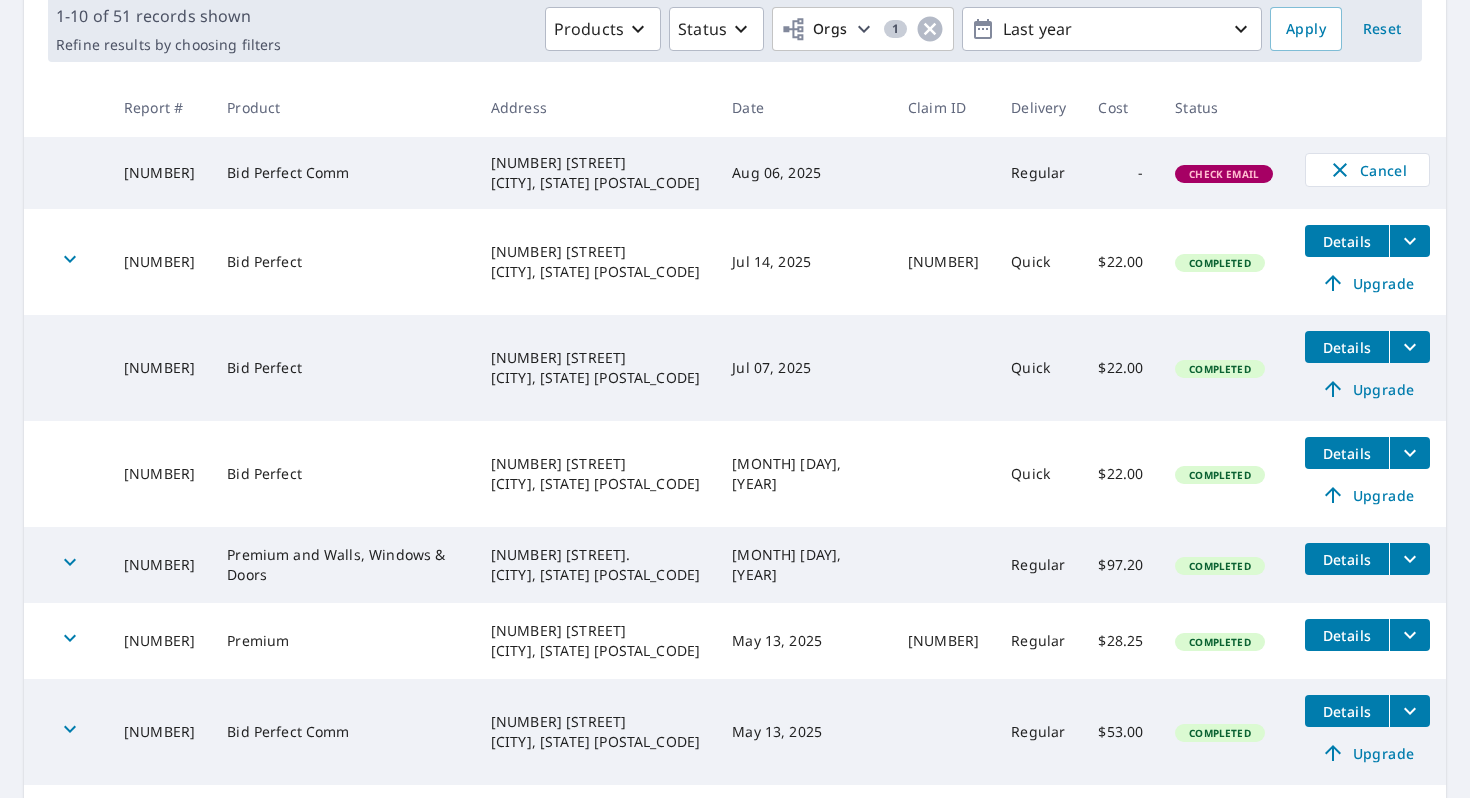 scroll, scrollTop: 303, scrollLeft: 0, axis: vertical 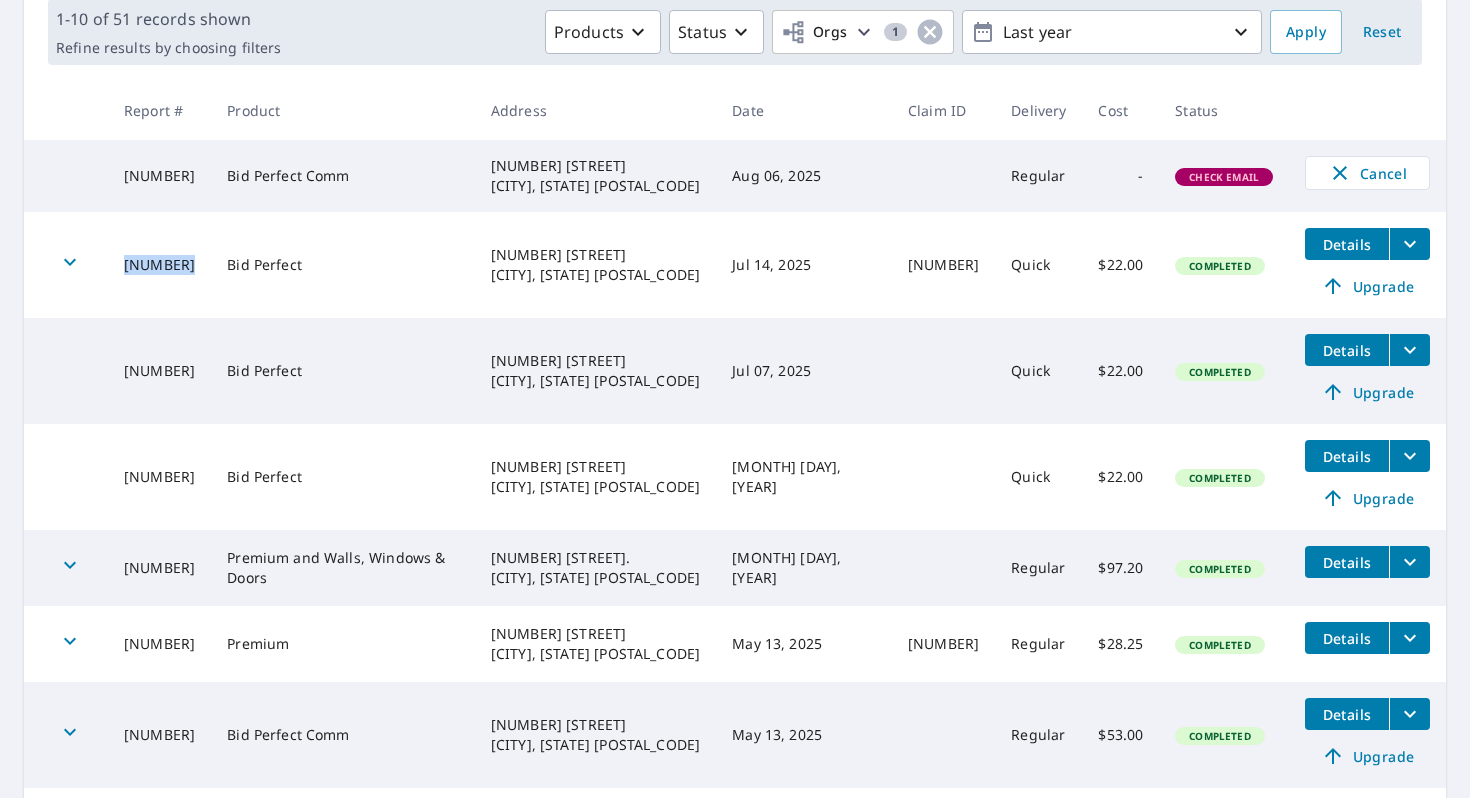 drag, startPoint x: 193, startPoint y: 266, endPoint x: 122, endPoint y: 268, distance: 71.02816 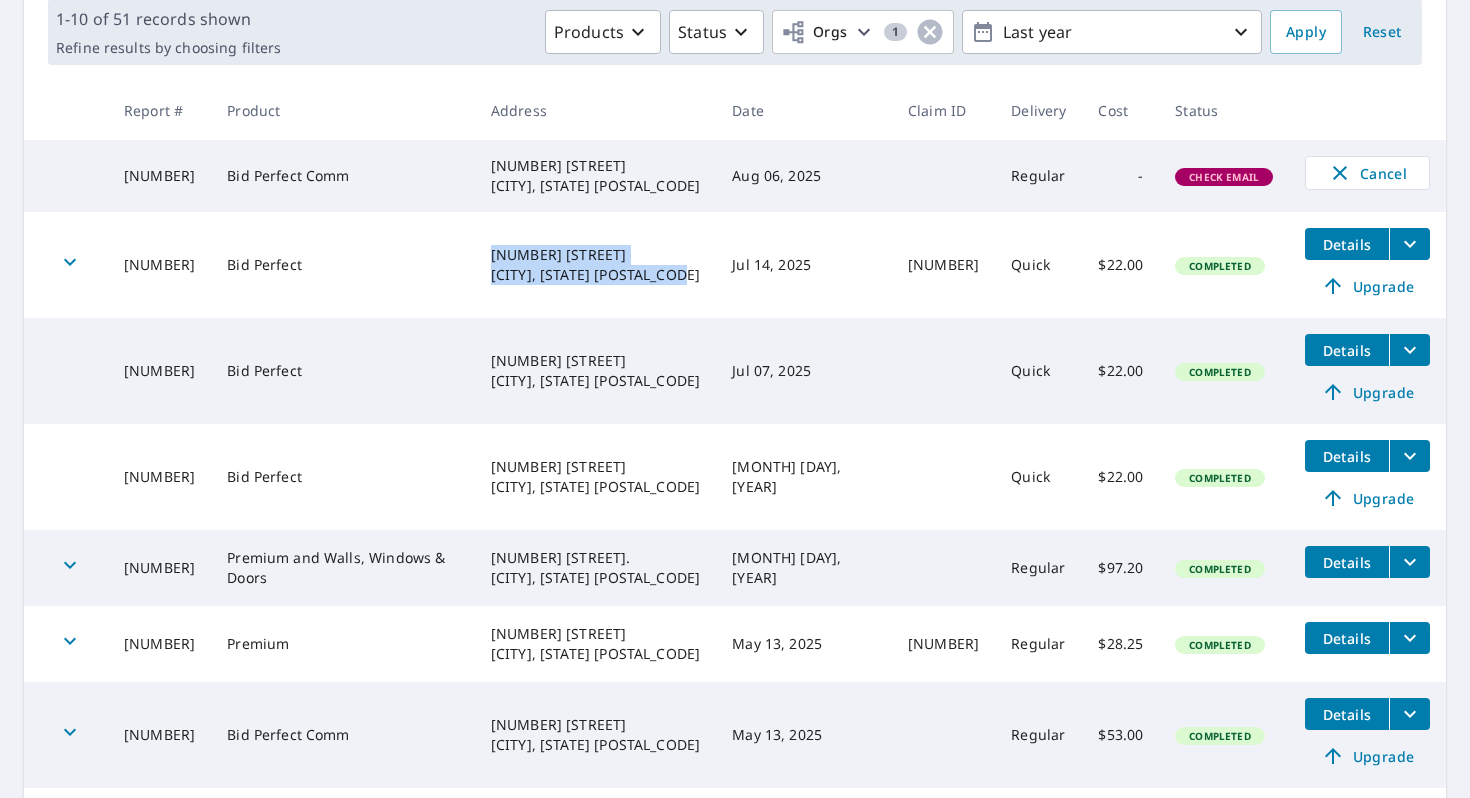 drag, startPoint x: 515, startPoint y: 251, endPoint x: 689, endPoint y: 270, distance: 175.03429 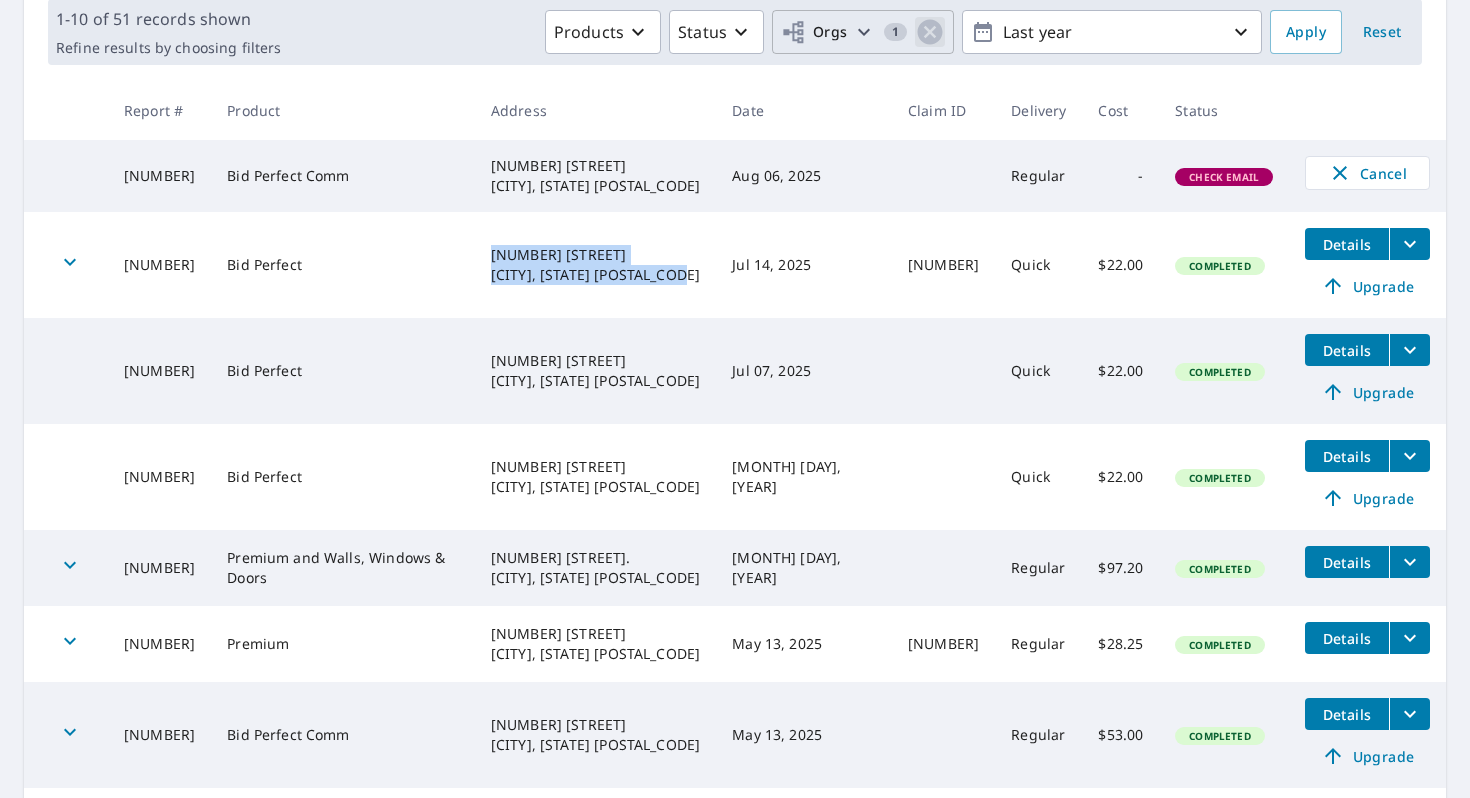 click 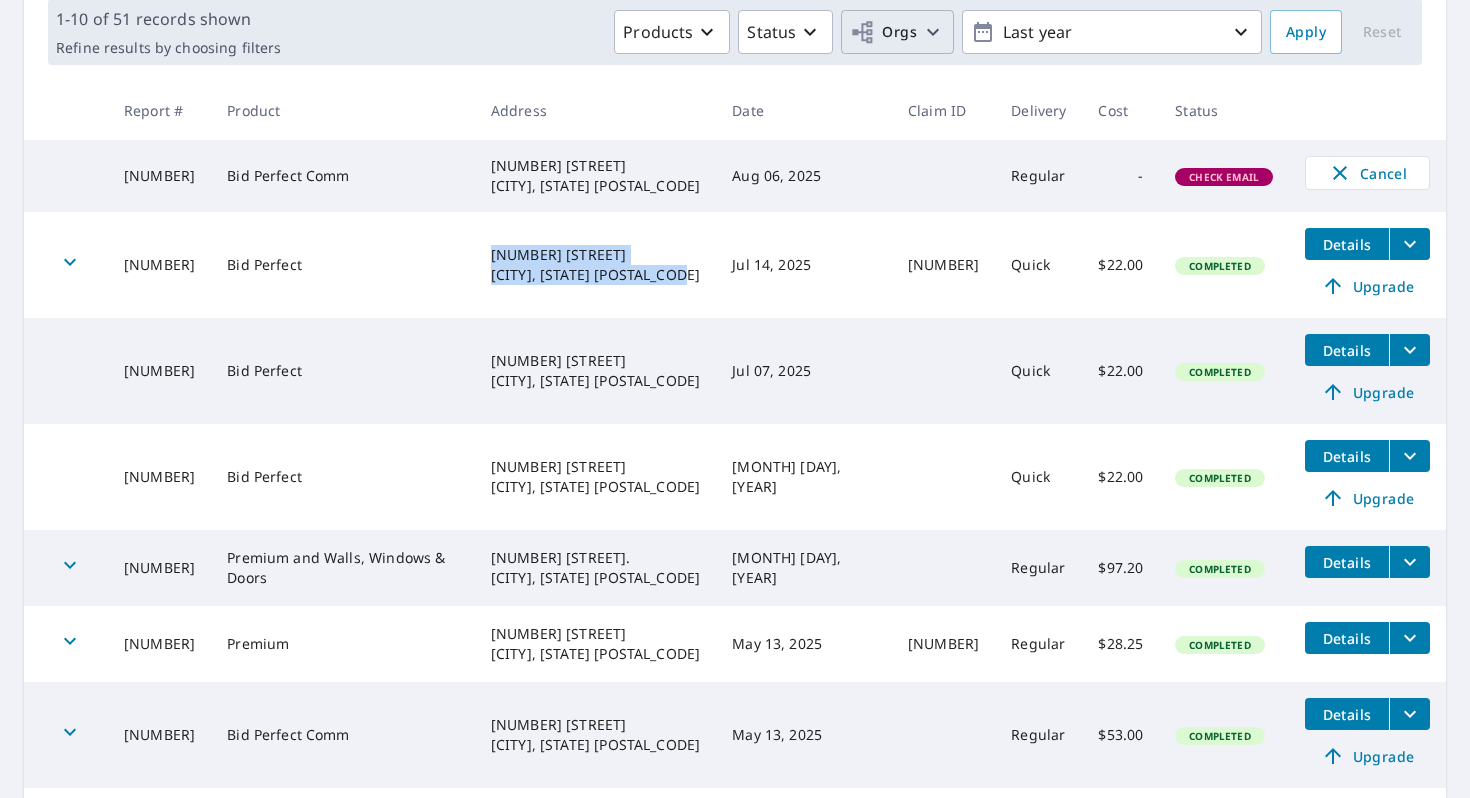 click 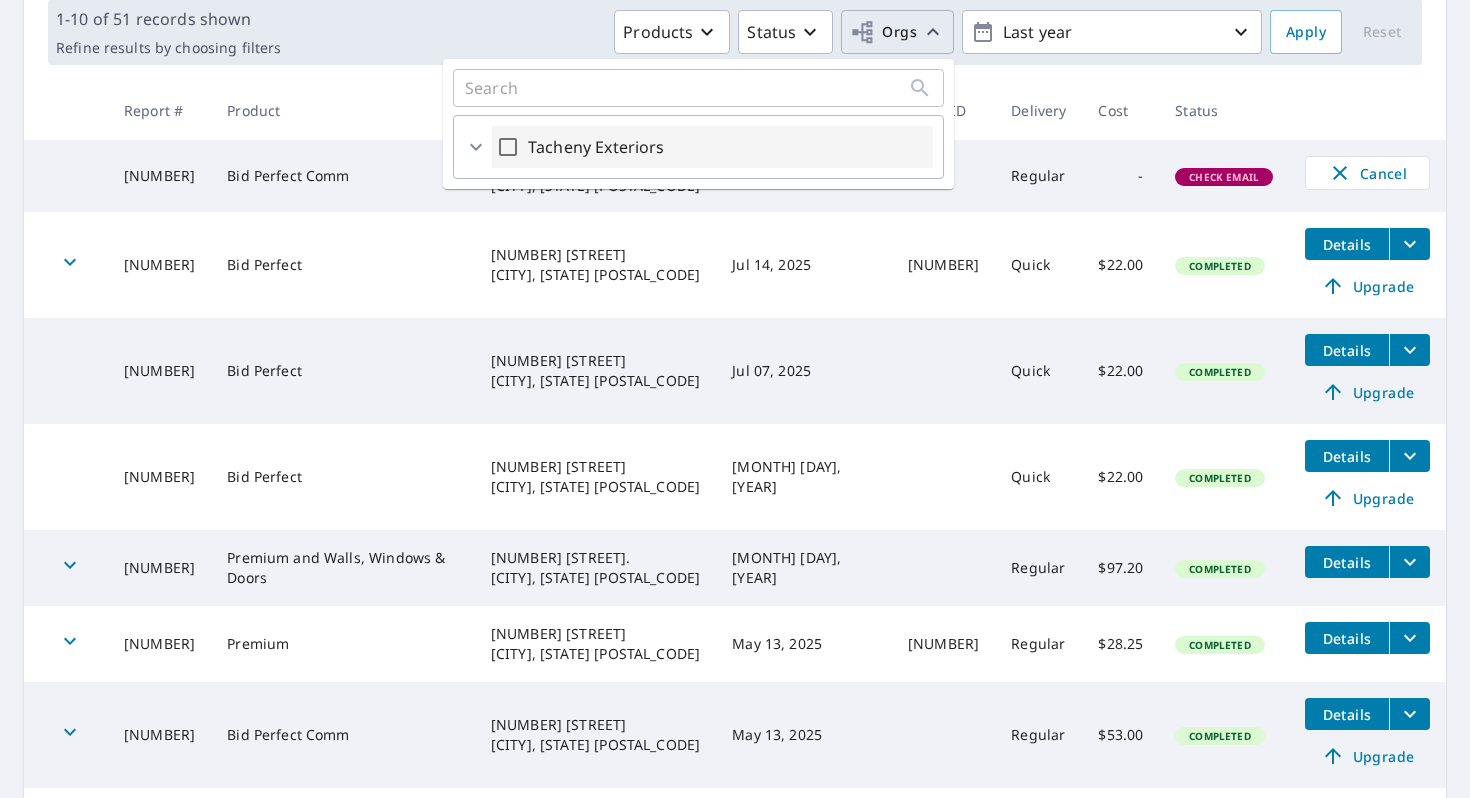 click on "Tacheny Exteriors" at bounding box center [712, 147] 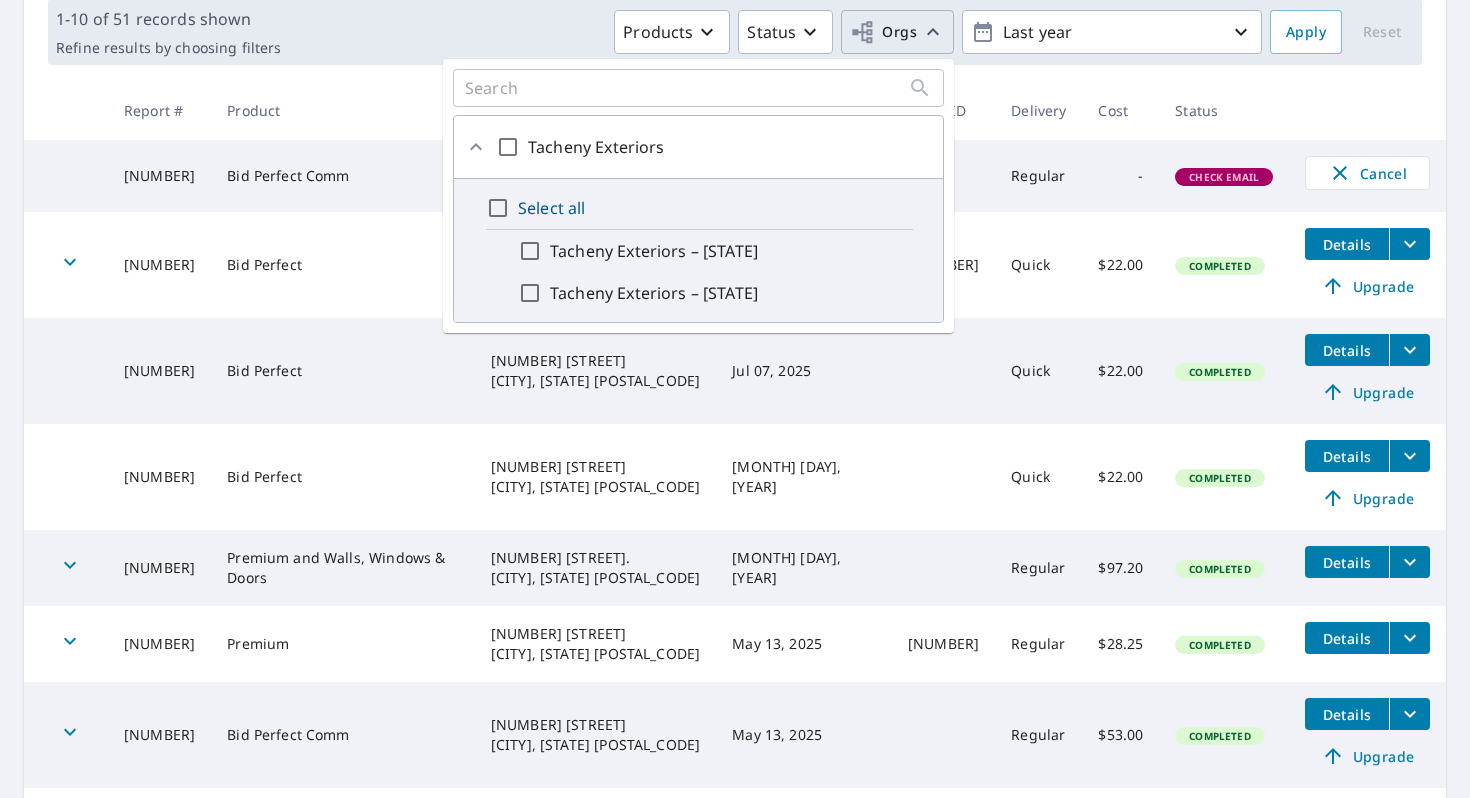 click on "Tacheny Exteriors – [STATE]" at bounding box center [530, 251] 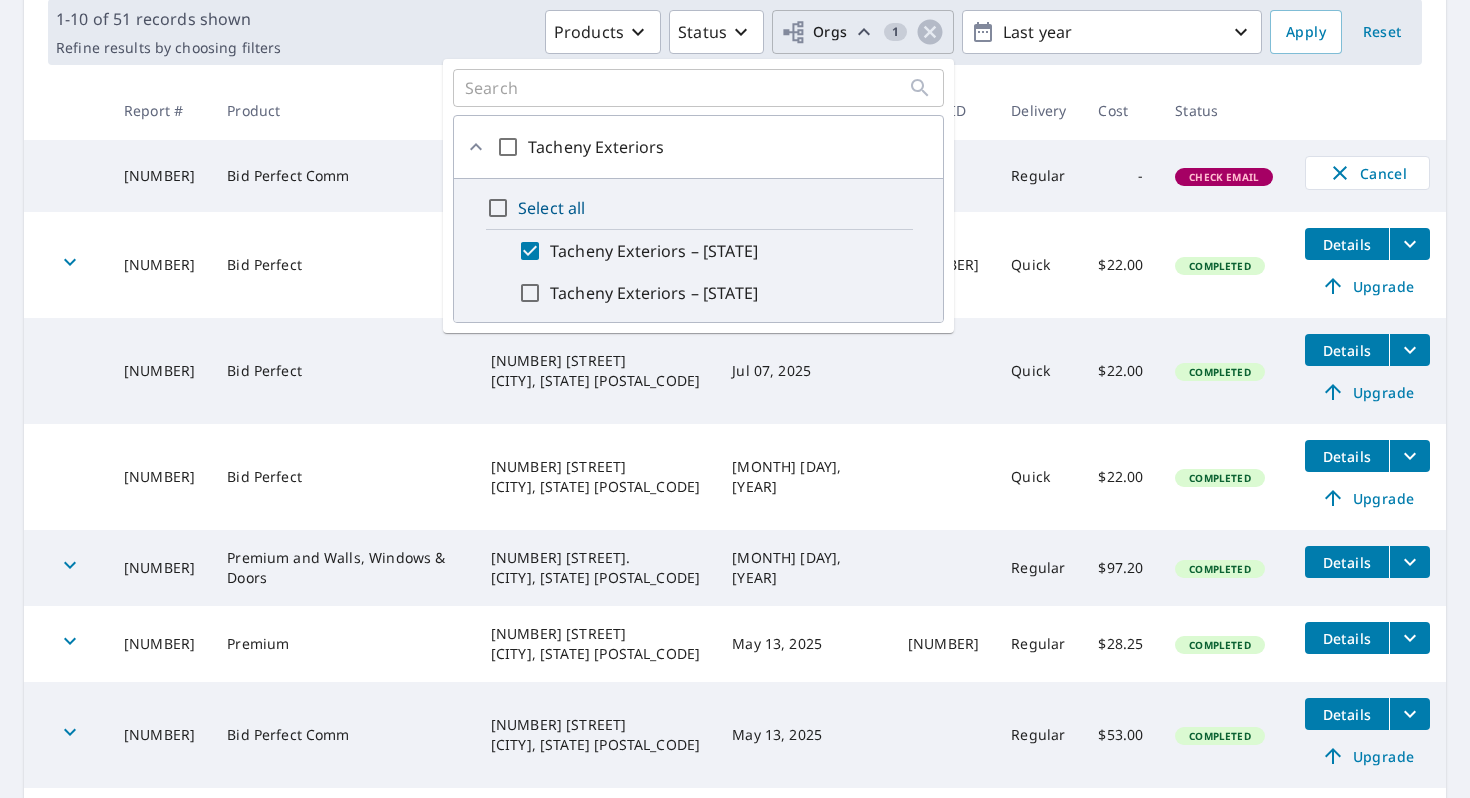 click on "Apply" at bounding box center (1306, 32) 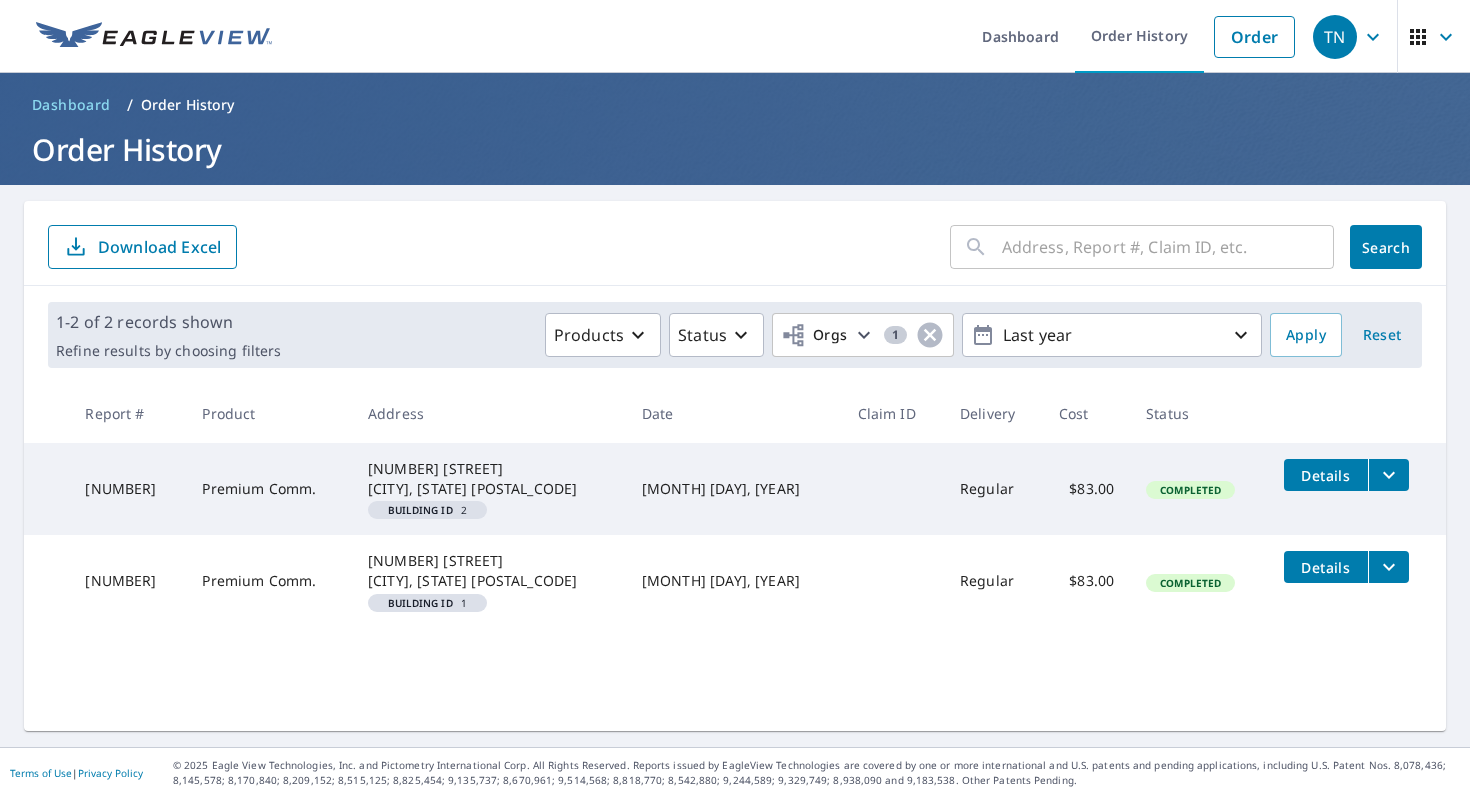 scroll, scrollTop: 0, scrollLeft: 0, axis: both 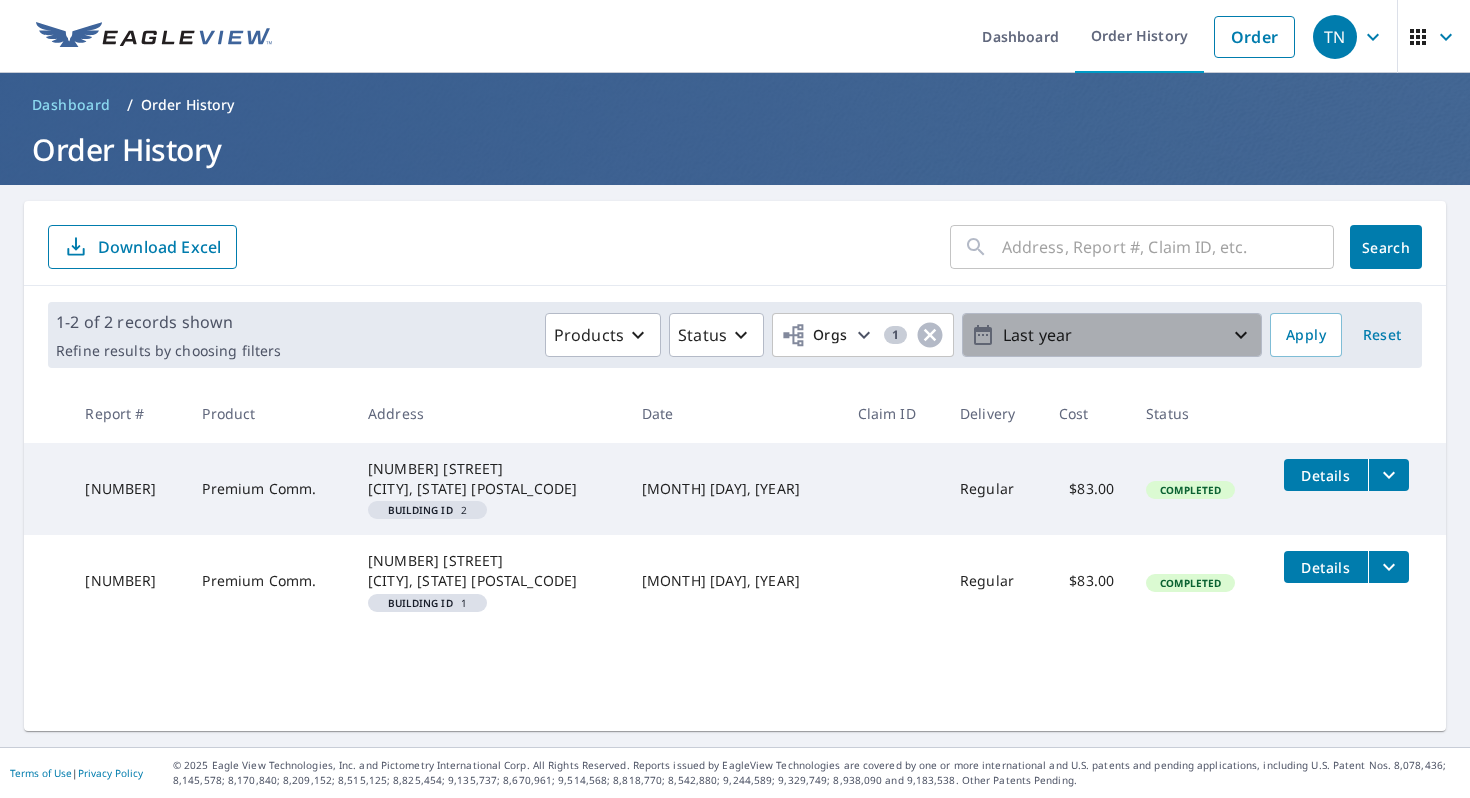 click on "Last year" at bounding box center [1112, 335] 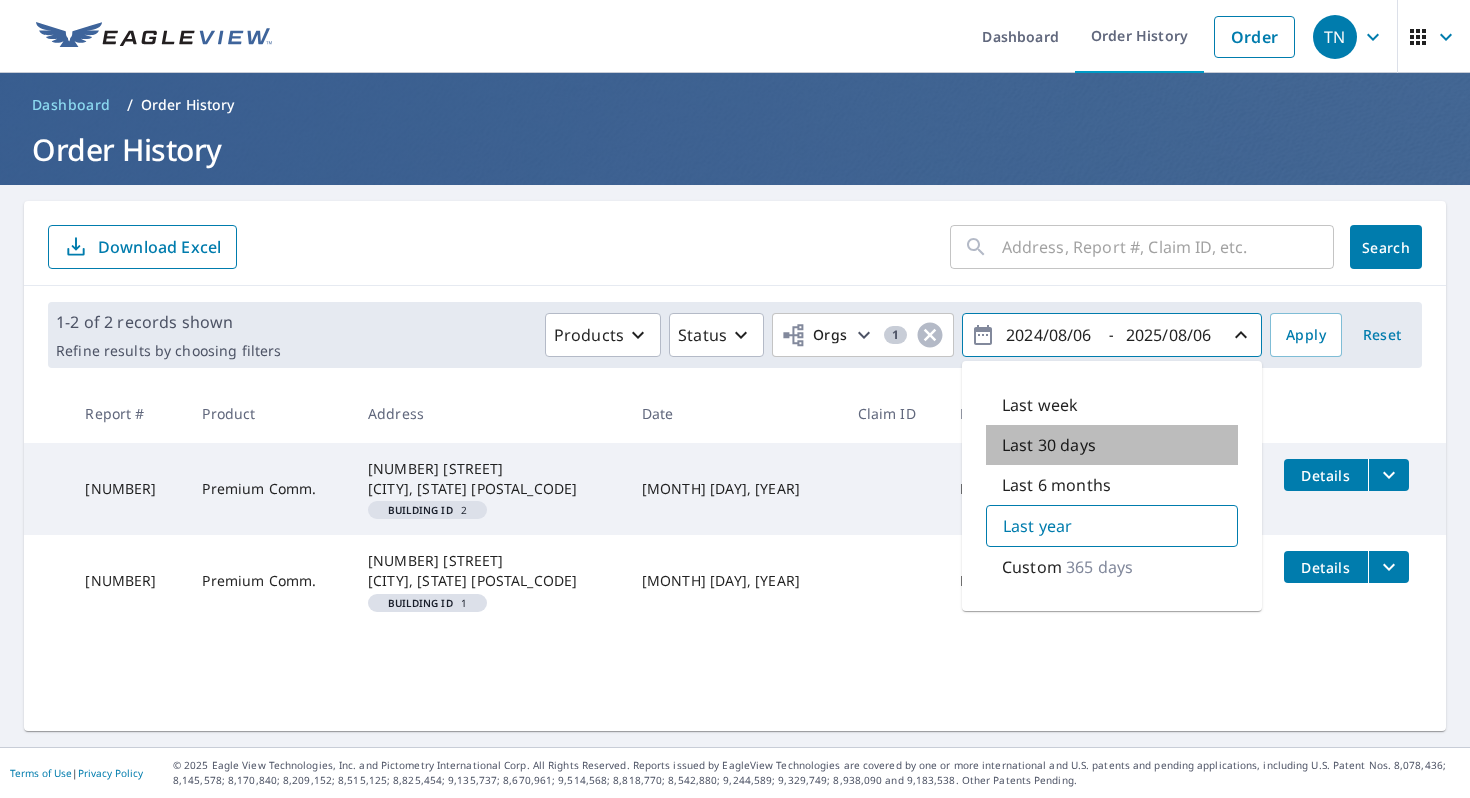 click on "Last 30 days" at bounding box center [1112, 445] 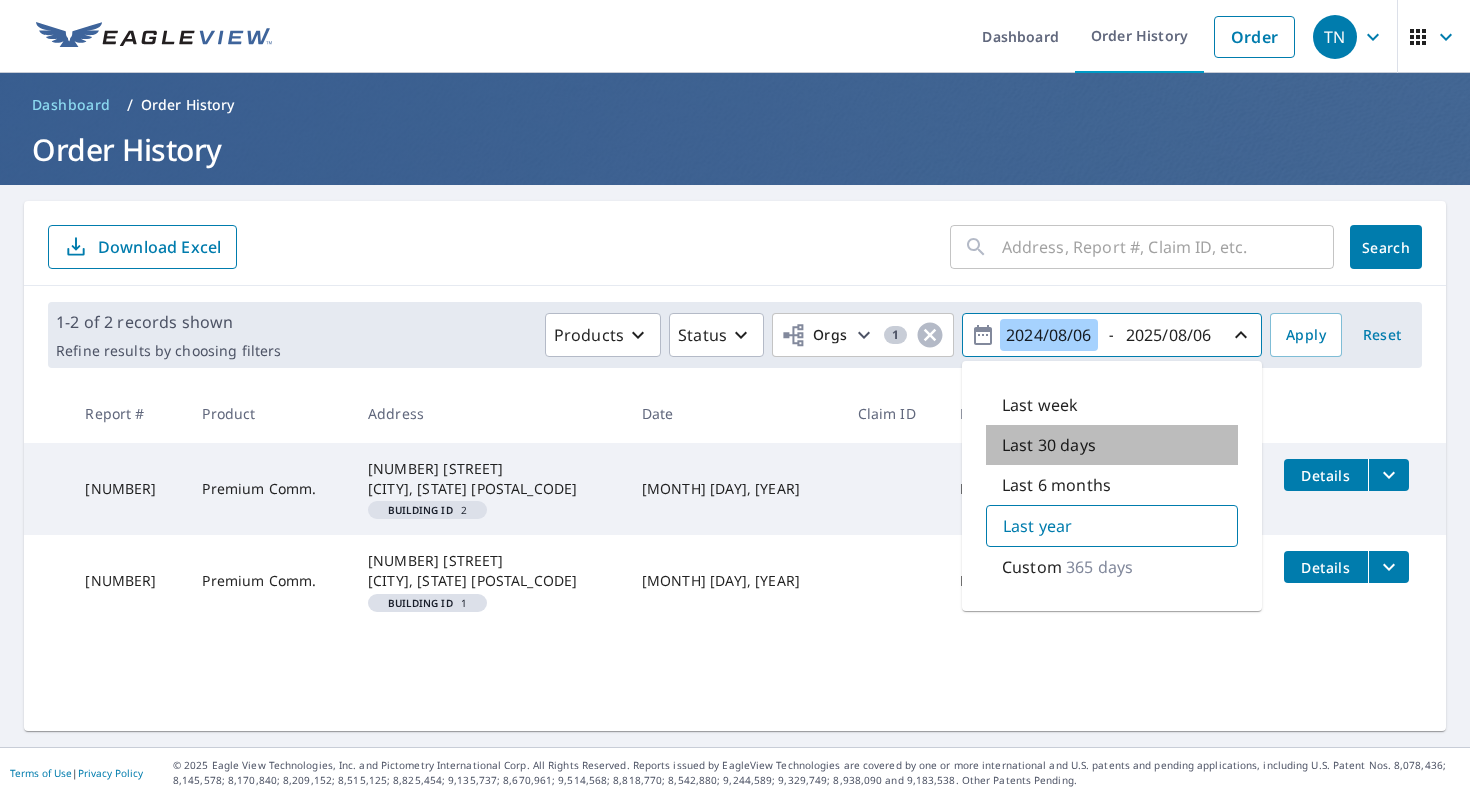 type on "2025/07/06" 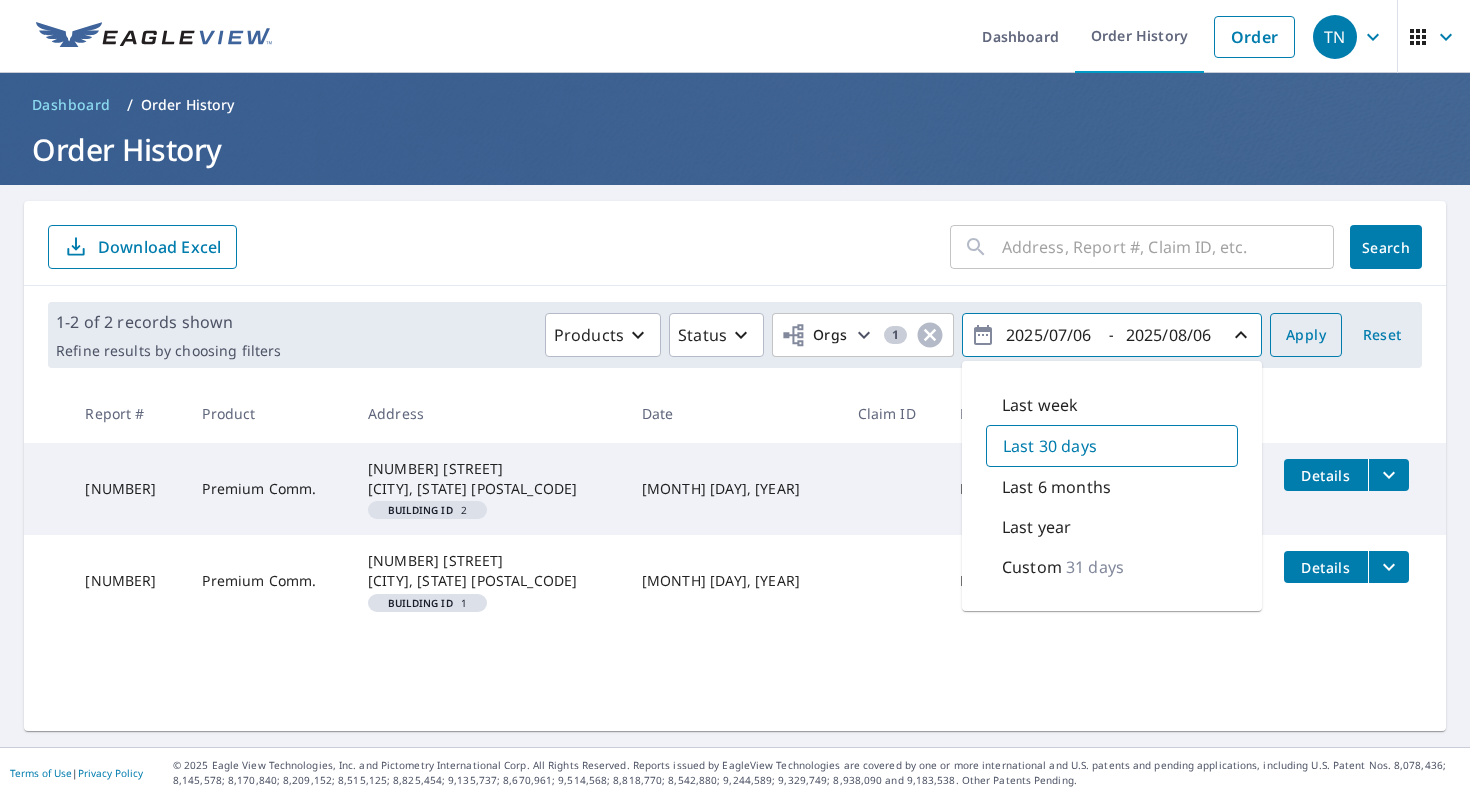 click on "Apply" at bounding box center [1306, 335] 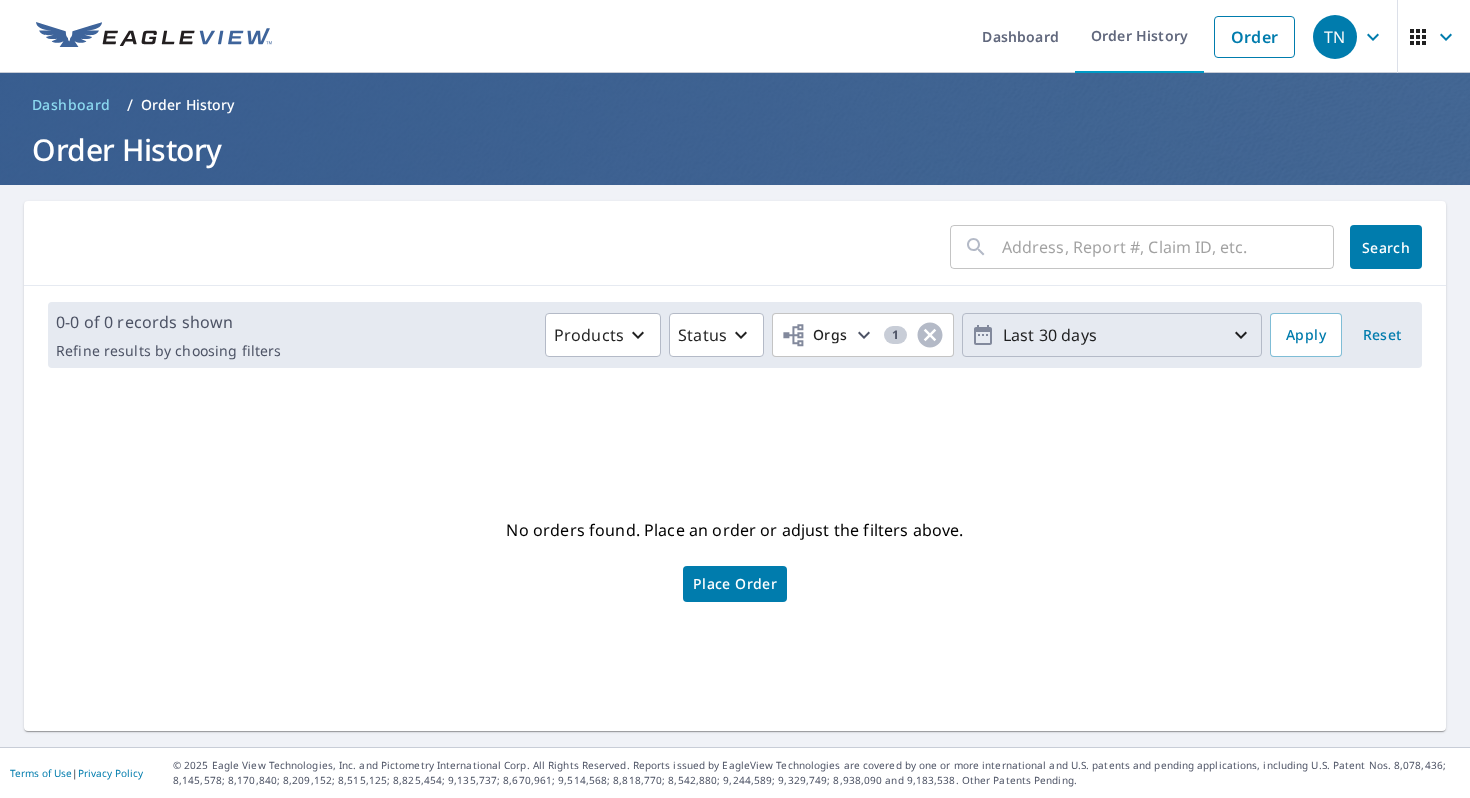 click on "Last 30 days" at bounding box center [1112, 335] 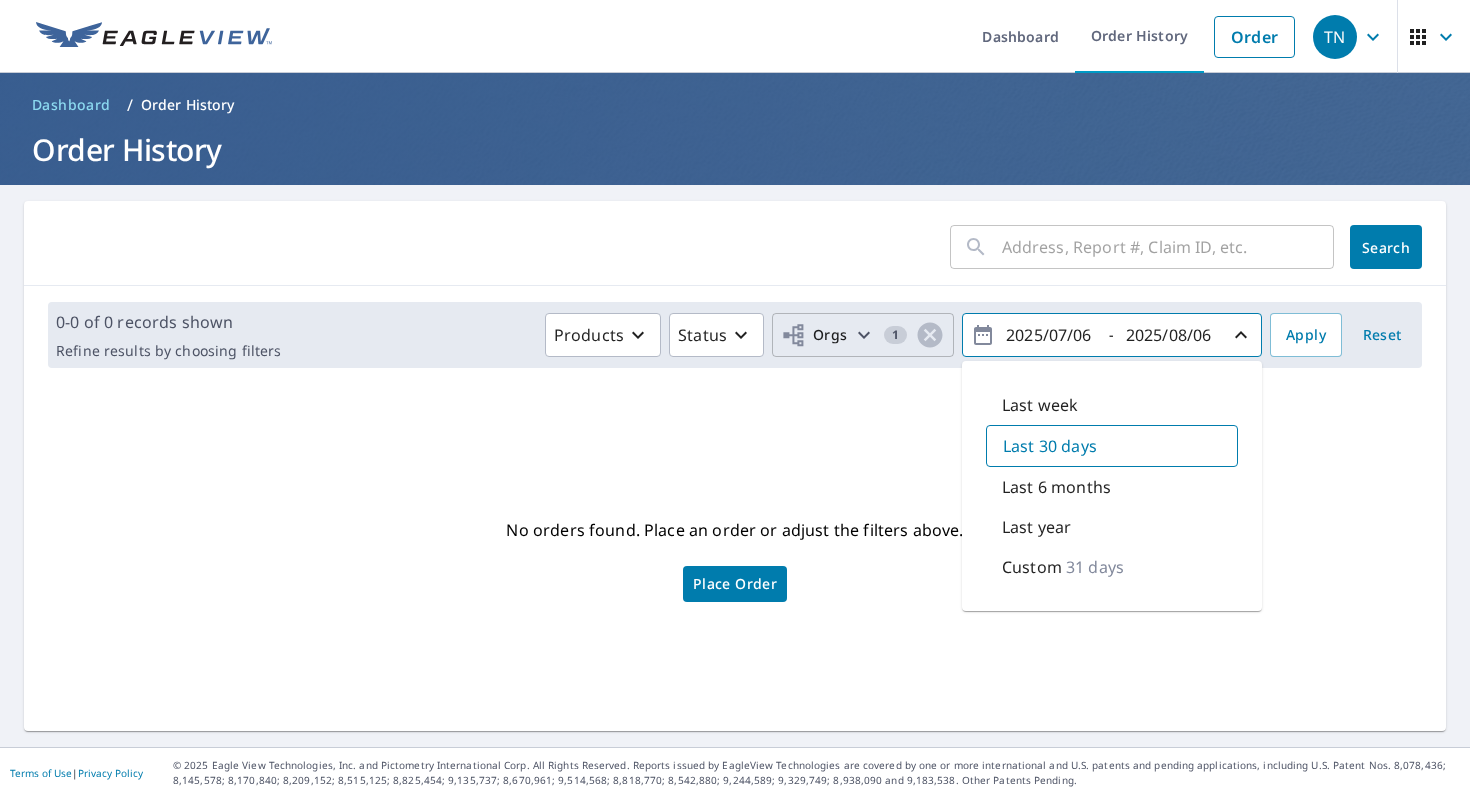 click on "1" at bounding box center [895, 335] 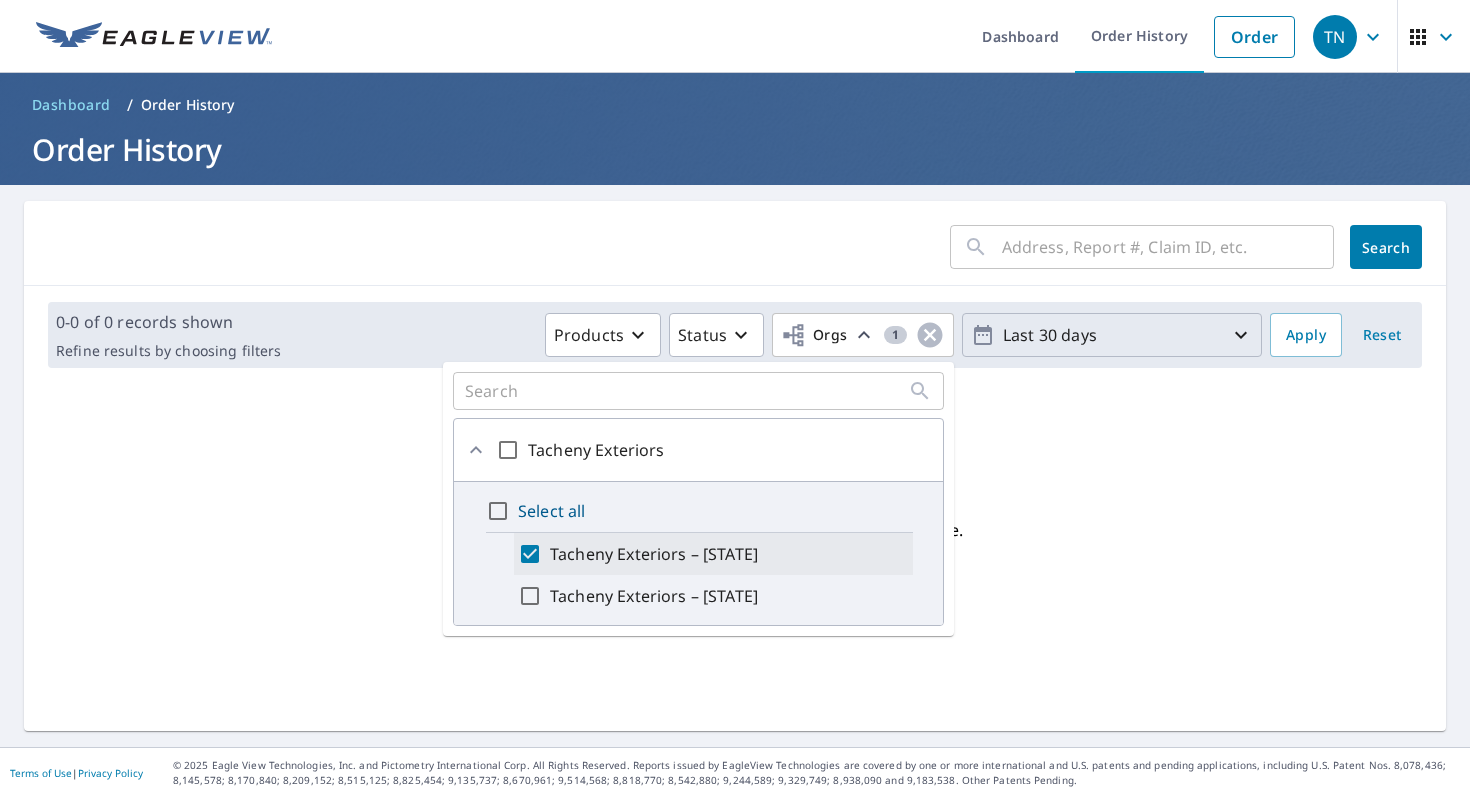 click on "Tacheny Exteriors – [STATE]" at bounding box center [654, 554] 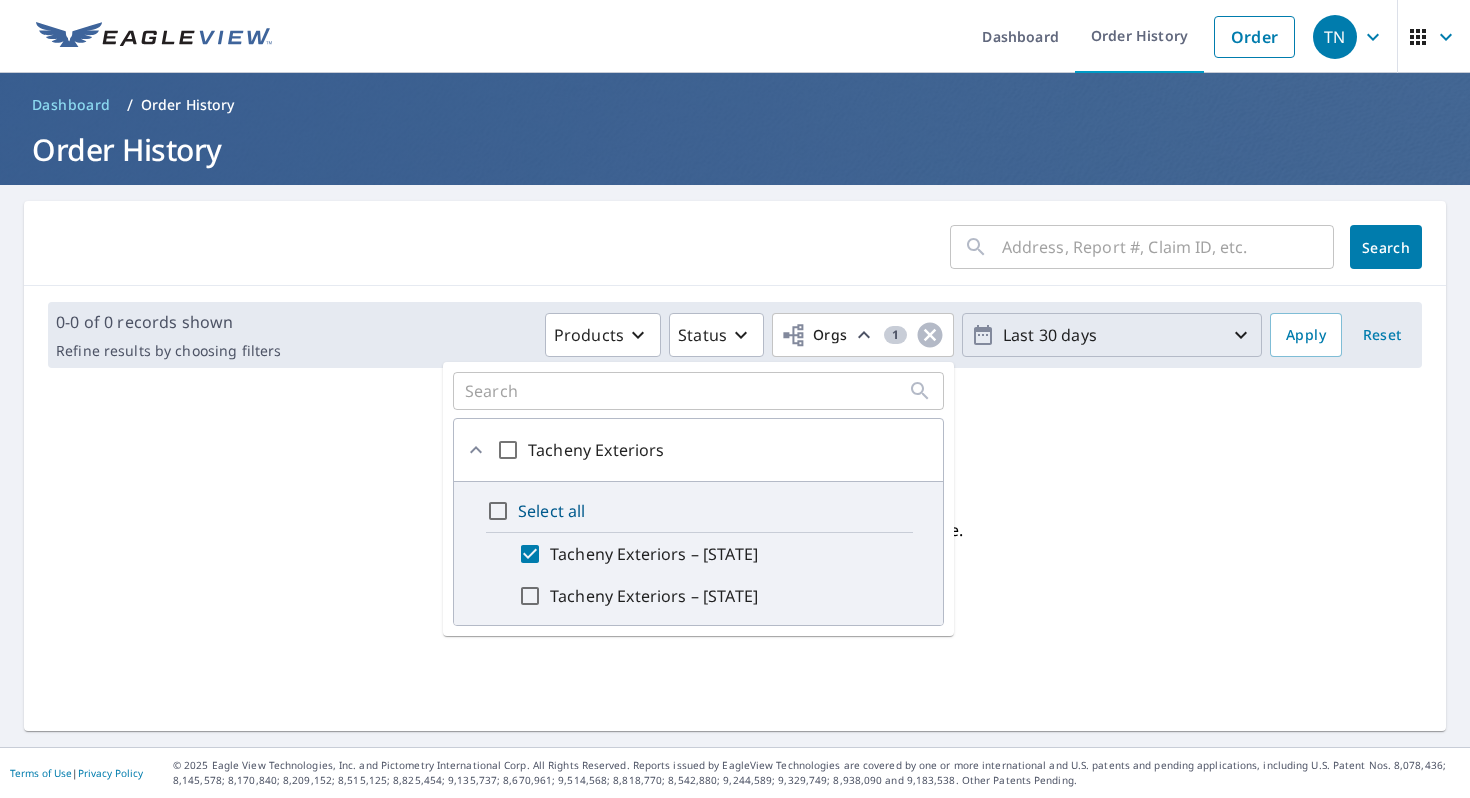 click on "Tacheny Exteriors – [STATE]" at bounding box center (530, 554) 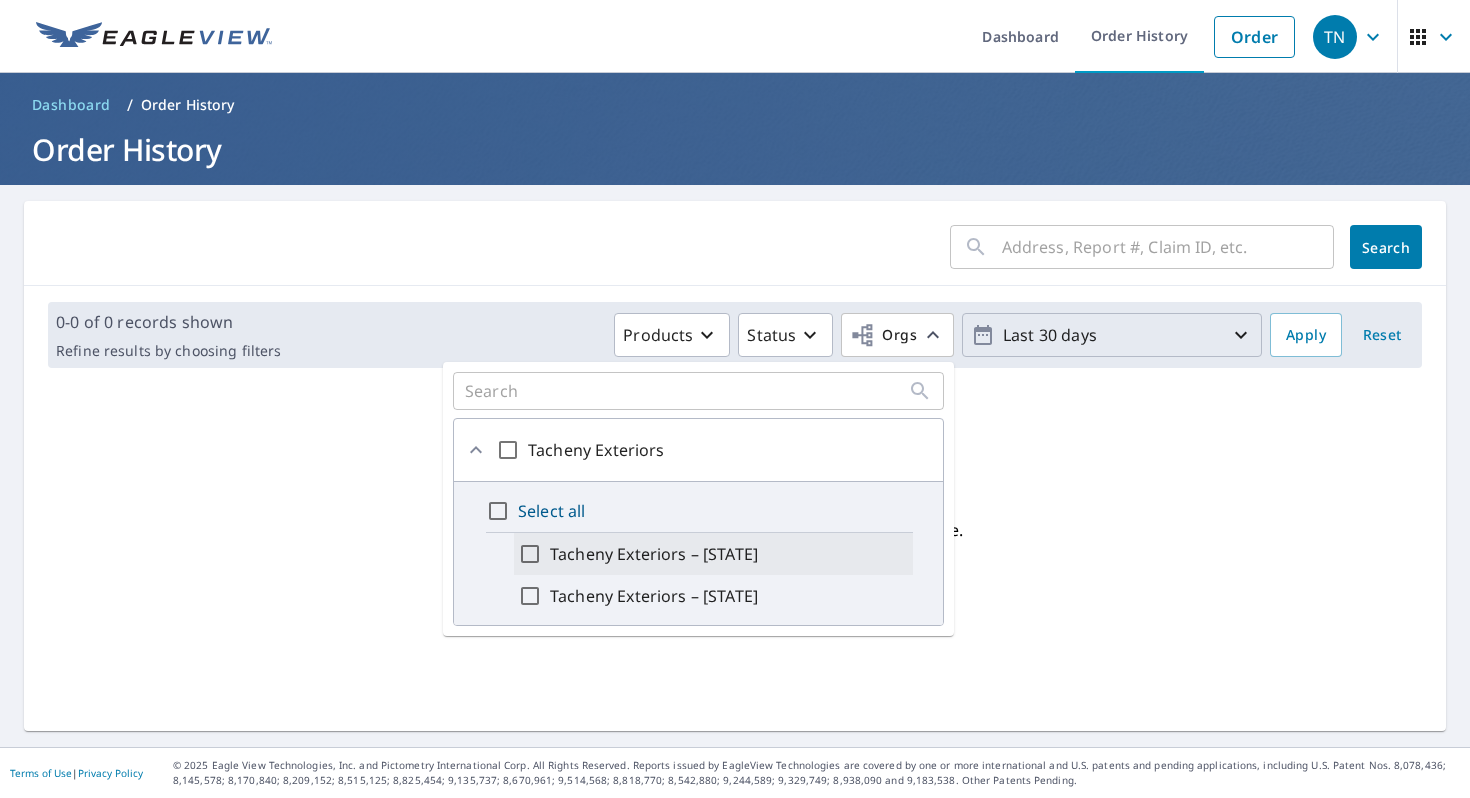 click on "Tacheny Exteriors – [STATE]" at bounding box center (654, 554) 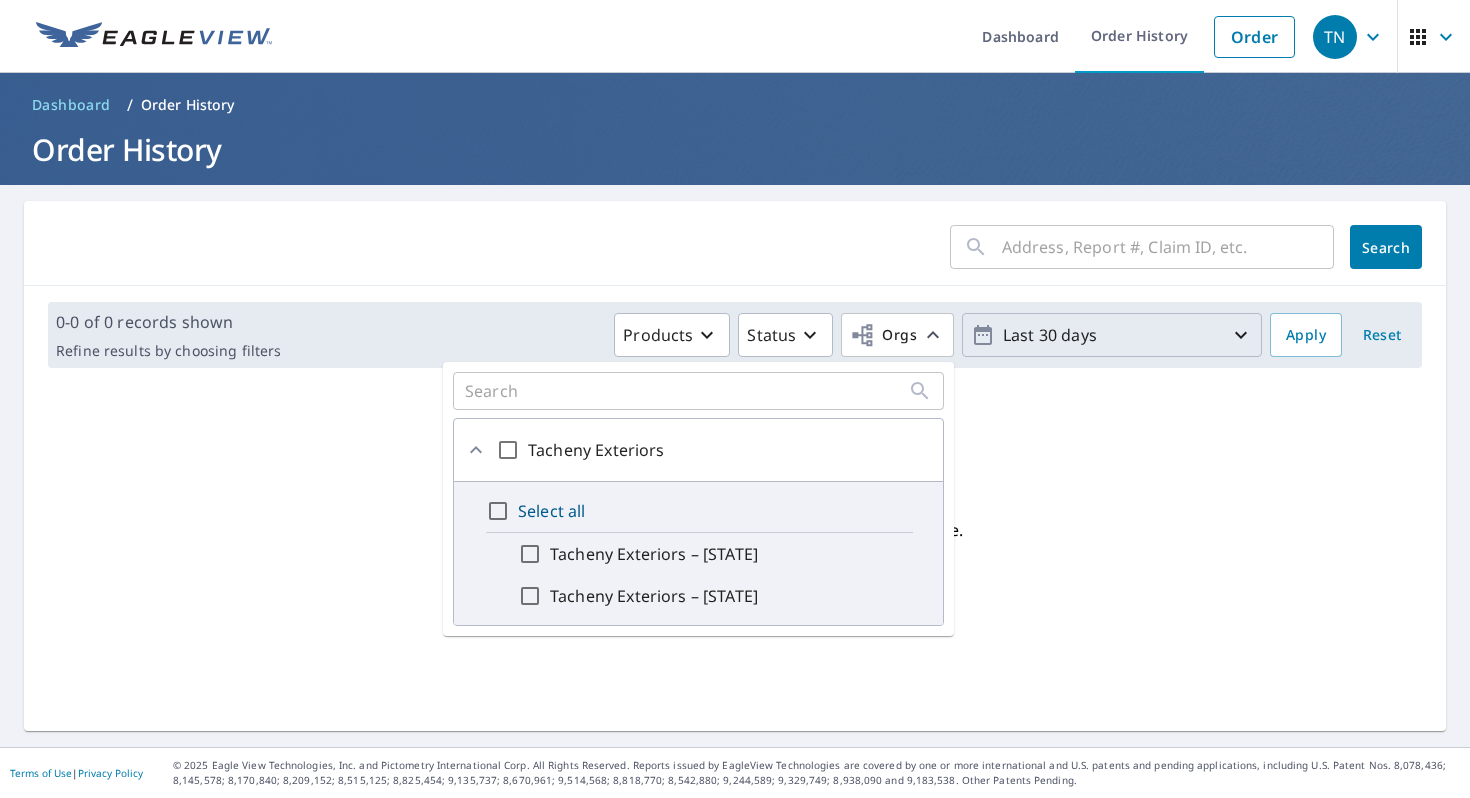 click on "Tacheny Exteriors – [STATE]" at bounding box center [530, 554] 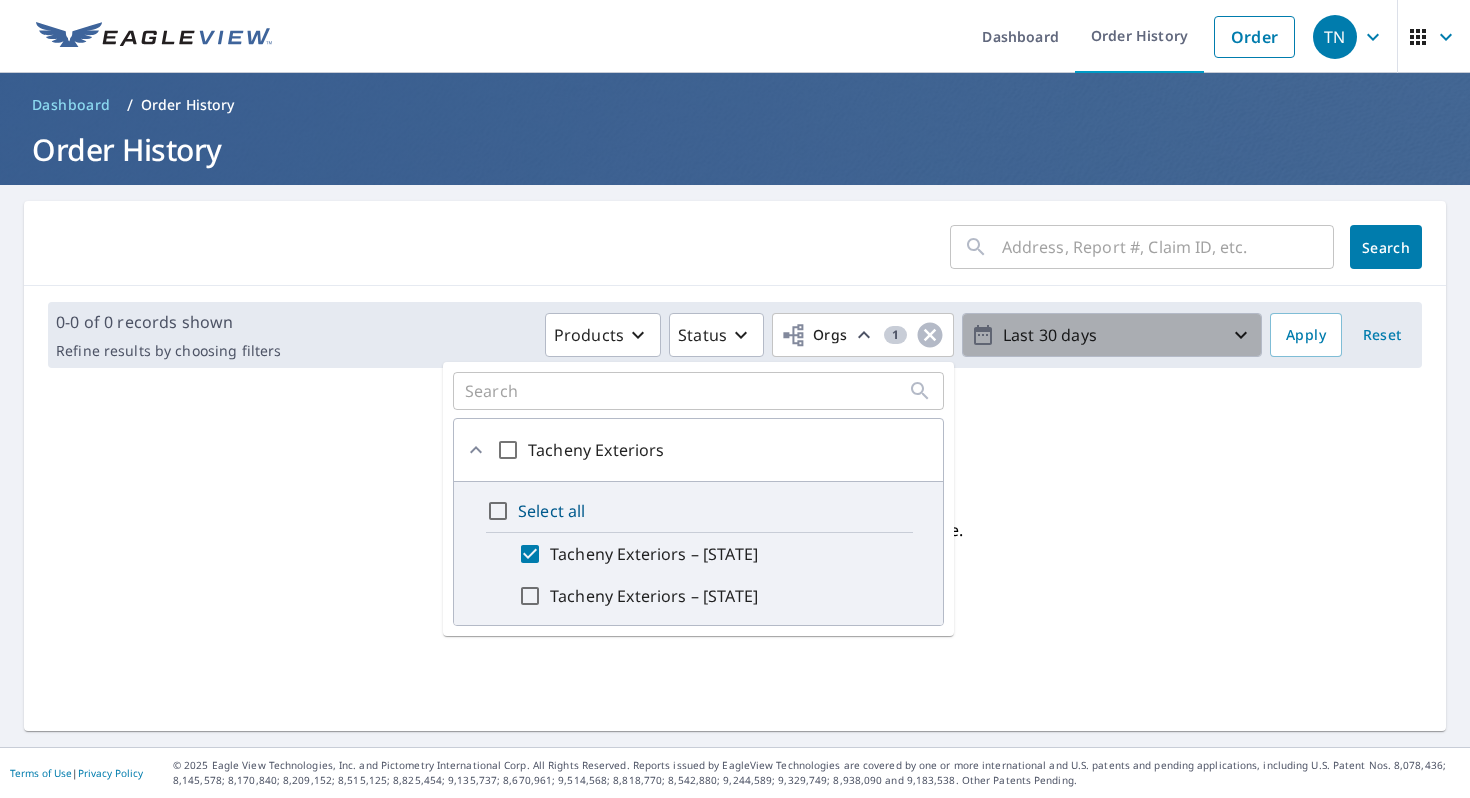 click 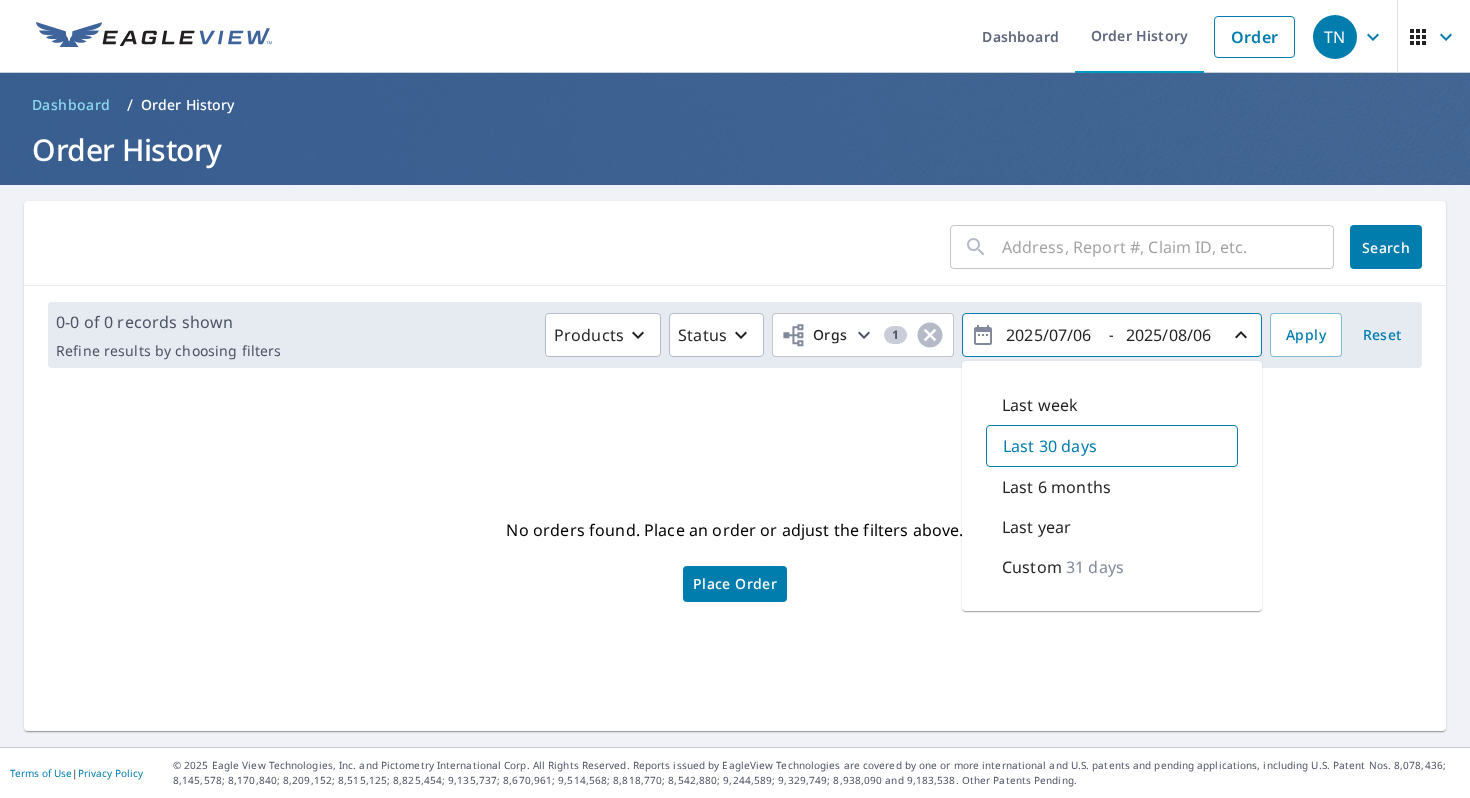 click on "Last 6 months" at bounding box center [1112, 487] 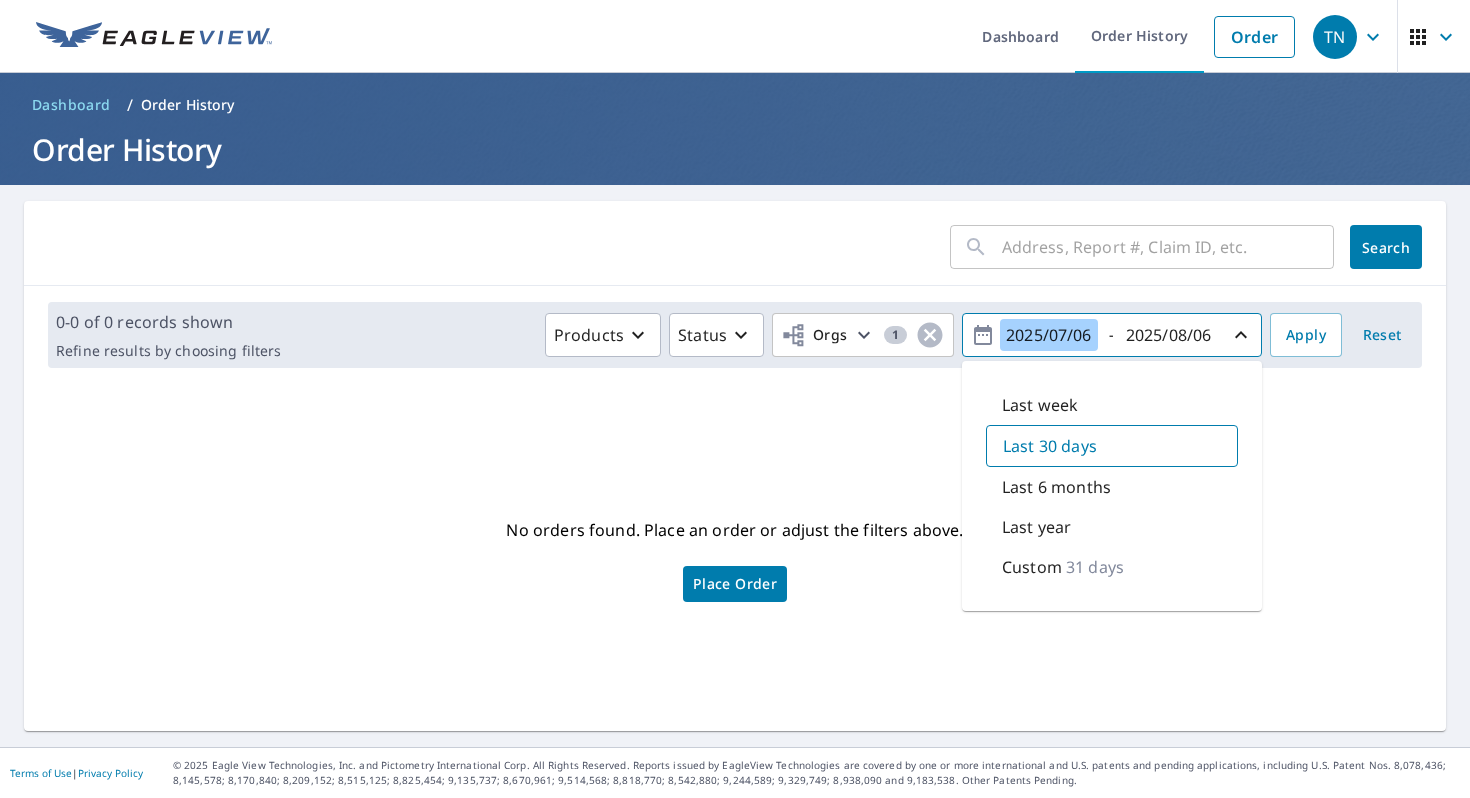 type on "[YEAR]/[MONTH]/[DAY]" 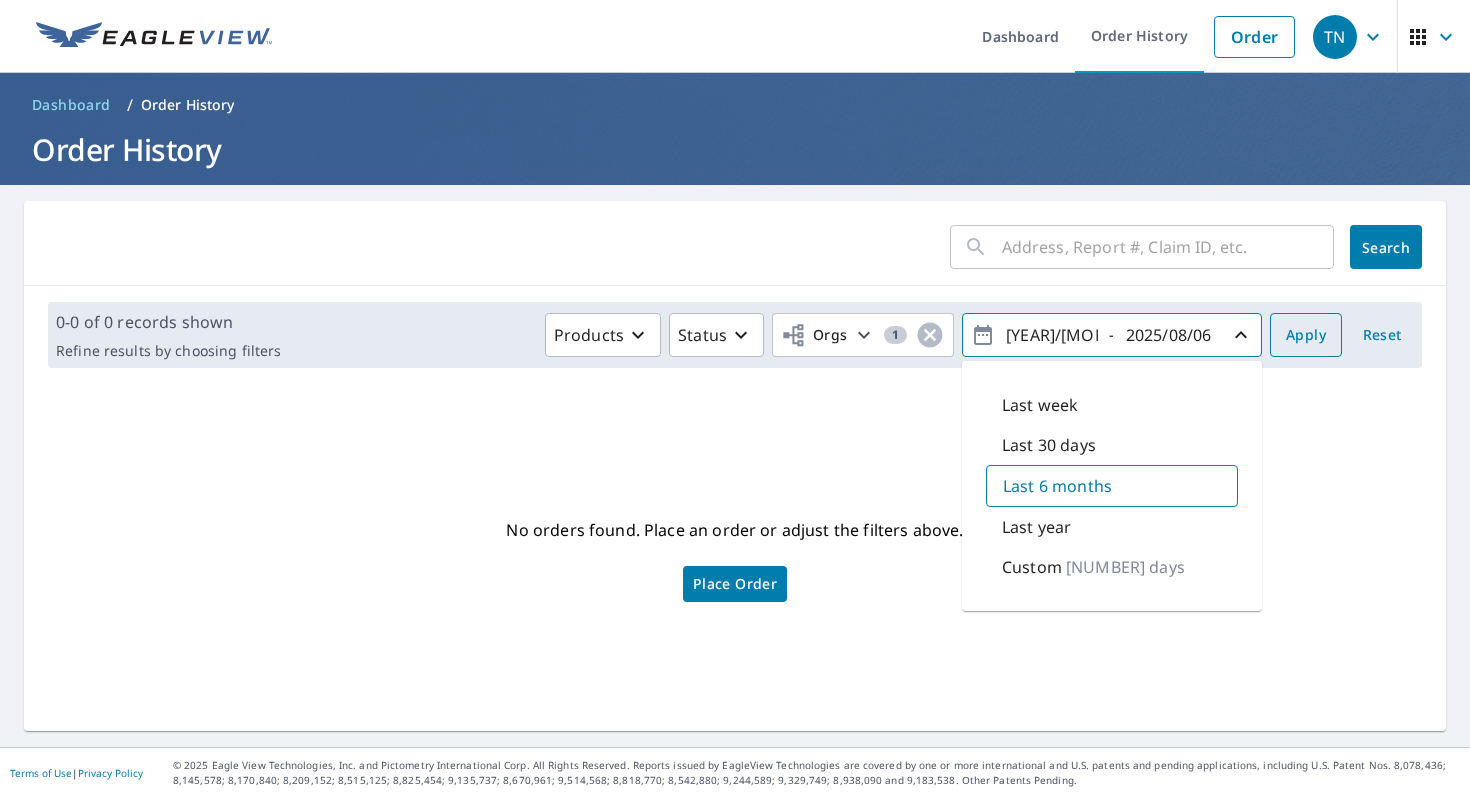 click on "Apply" at bounding box center (1306, 335) 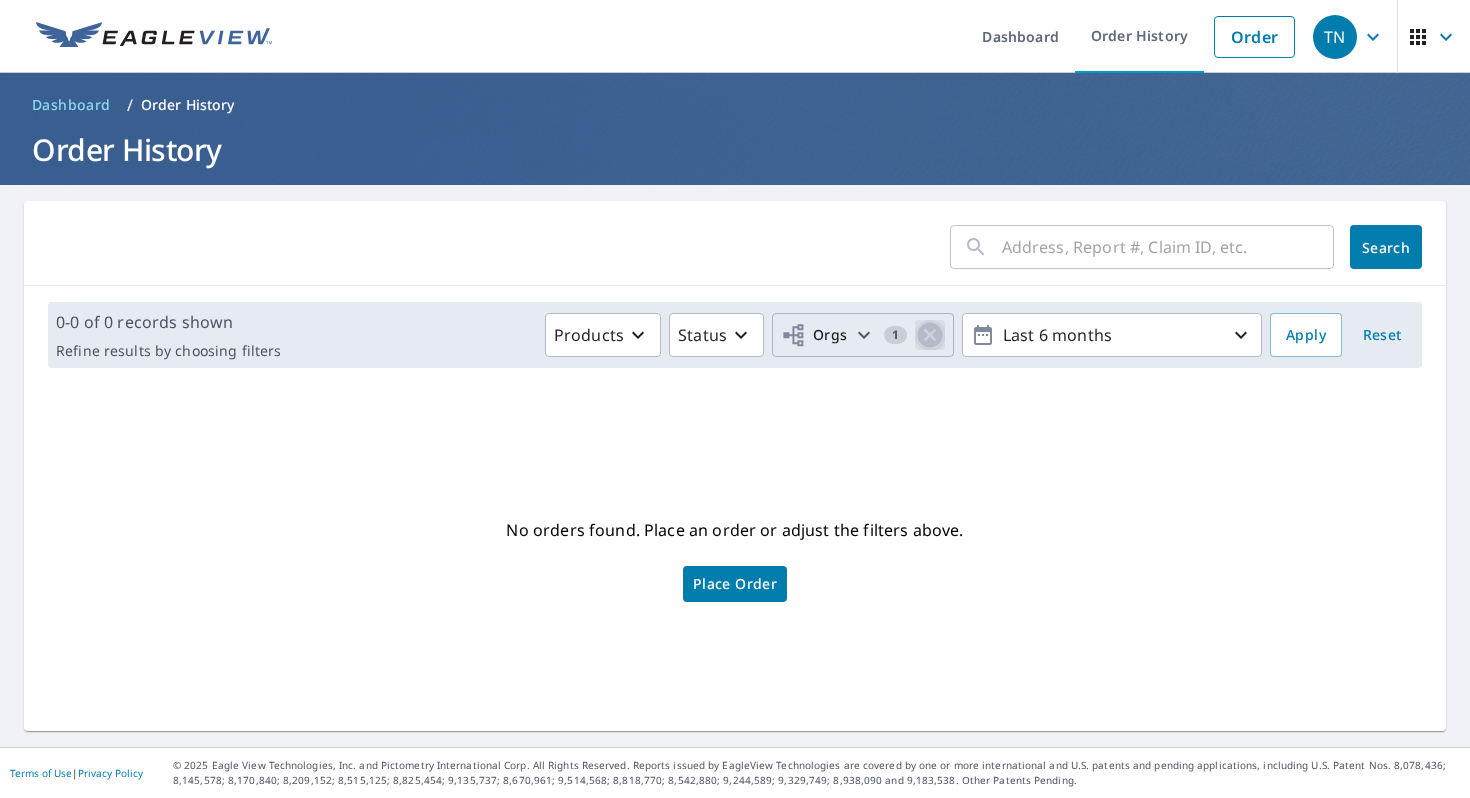 click 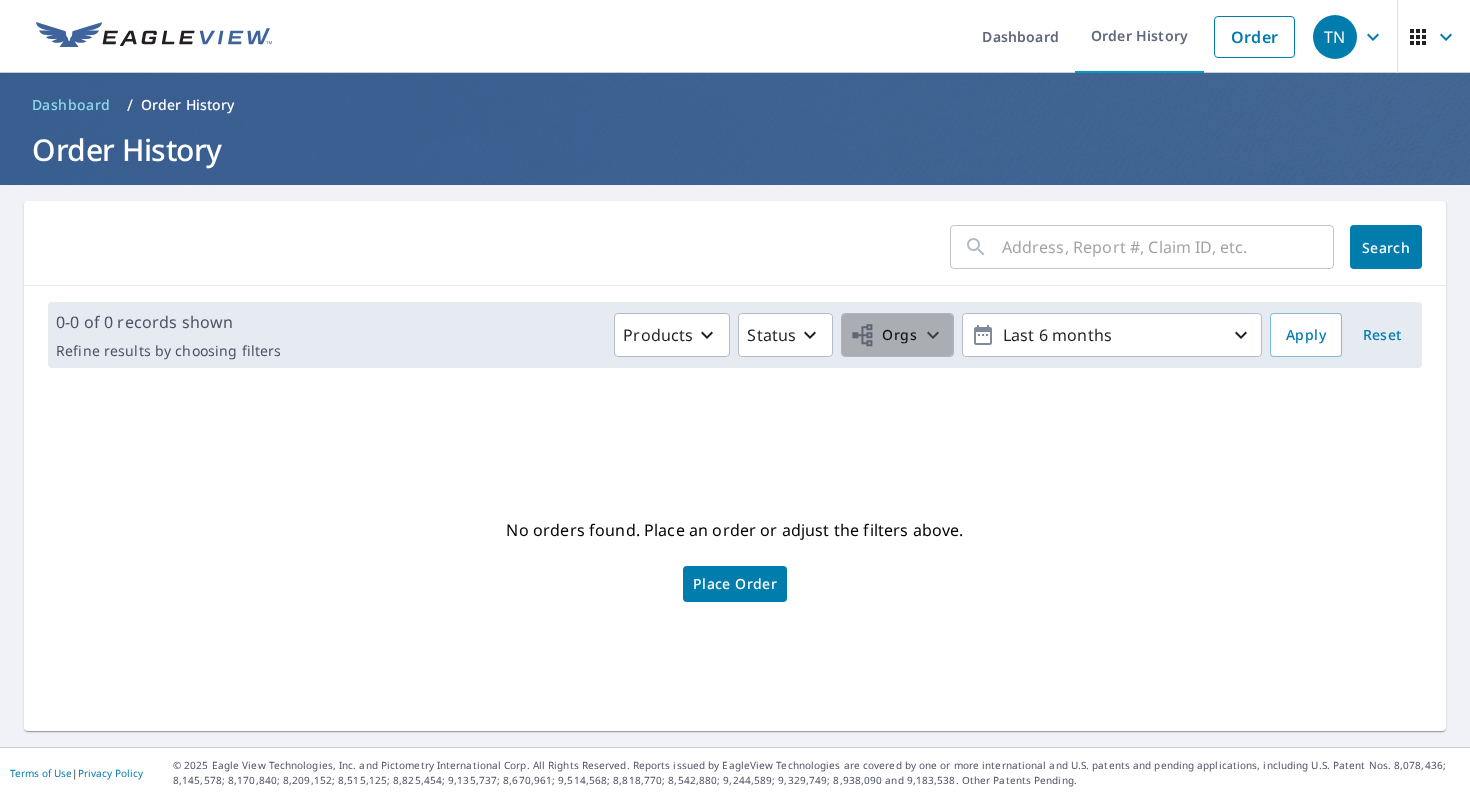 click on "Orgs" at bounding box center [883, 335] 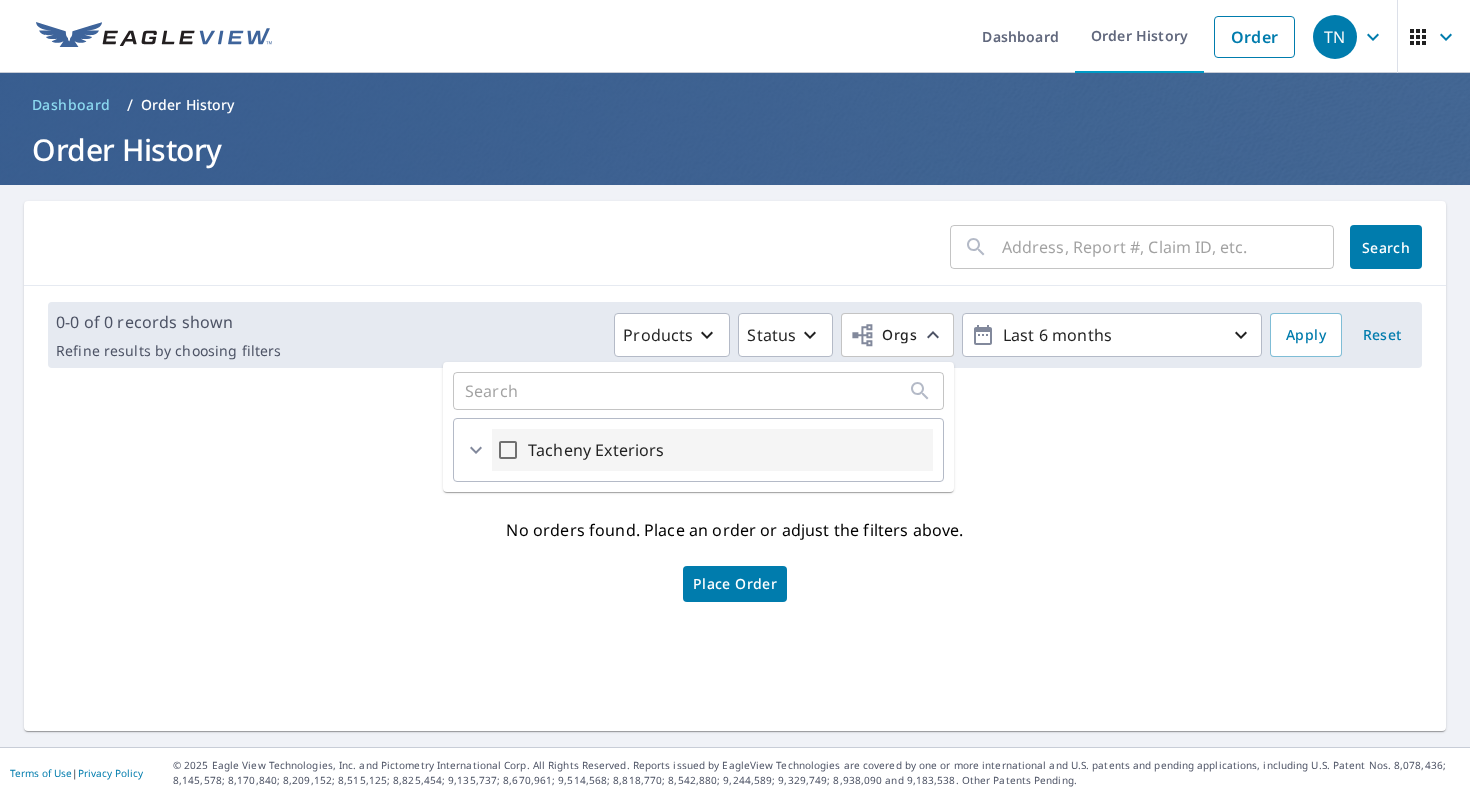 click on "Tacheny Exteriors" at bounding box center [712, 450] 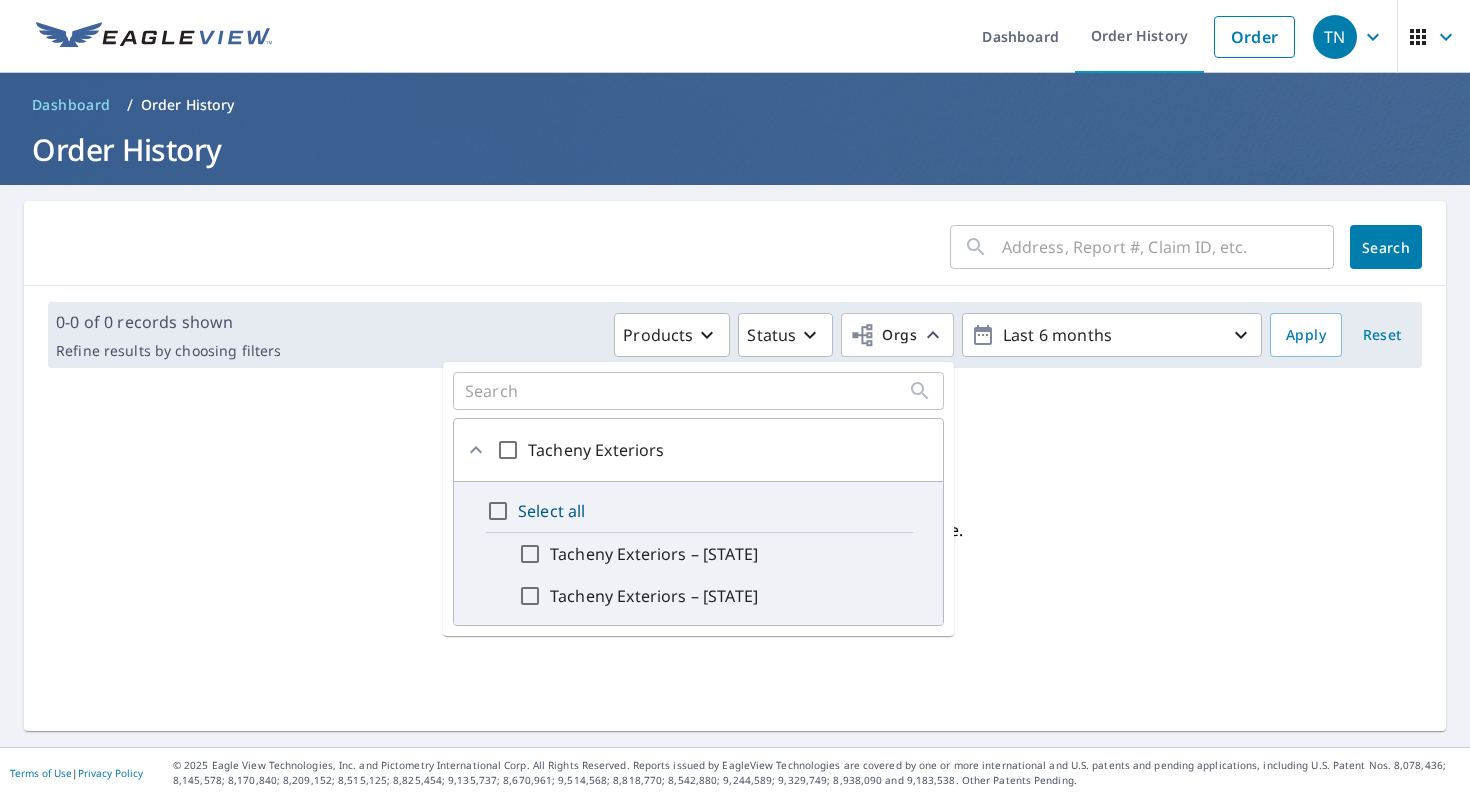 click on "Tacheny Exteriors – [STATE]" at bounding box center (530, 554) 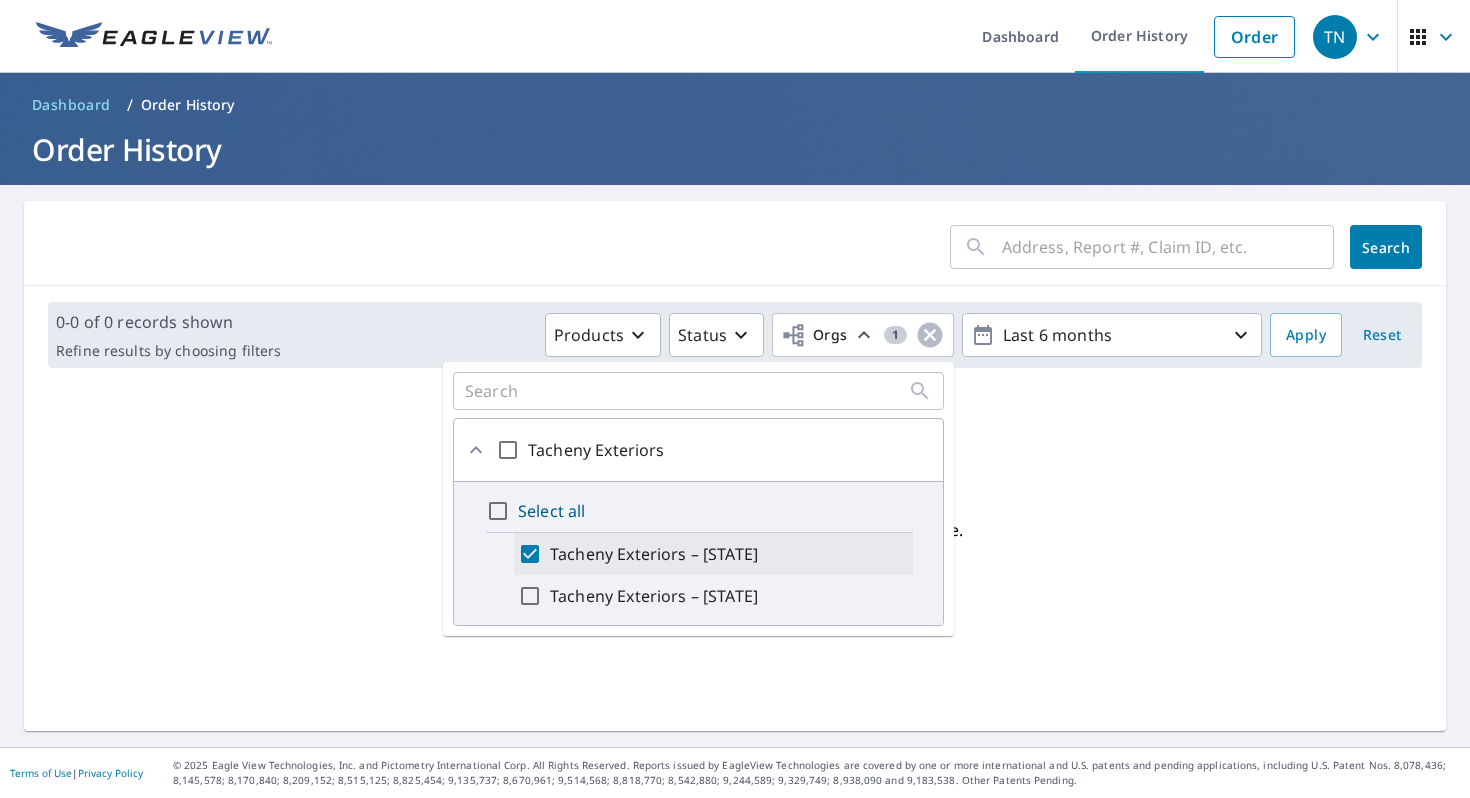 click on "Tacheny Exteriors – [STATE]" at bounding box center [654, 554] 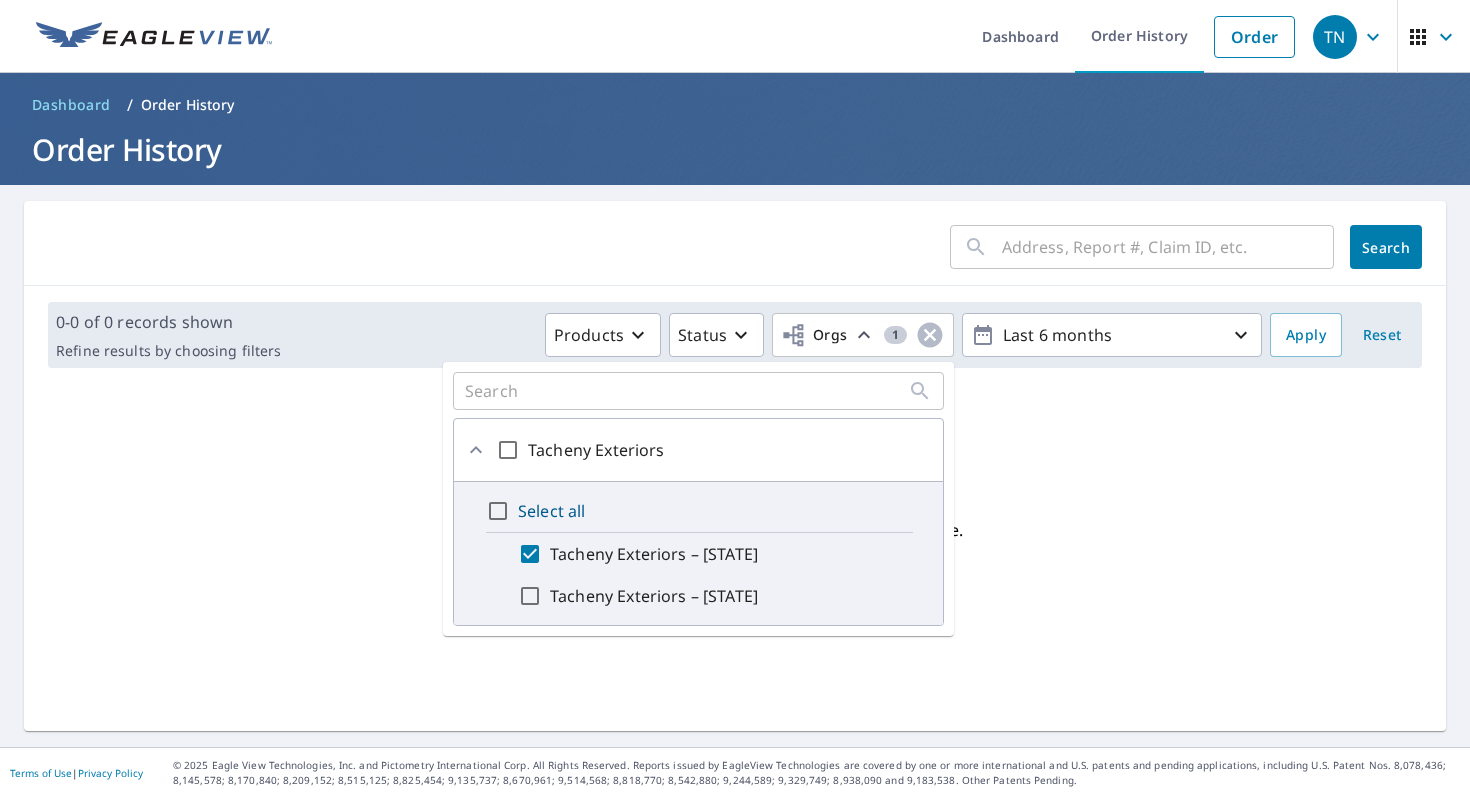 click on "Tacheny Exteriors – [STATE]" at bounding box center (530, 554) 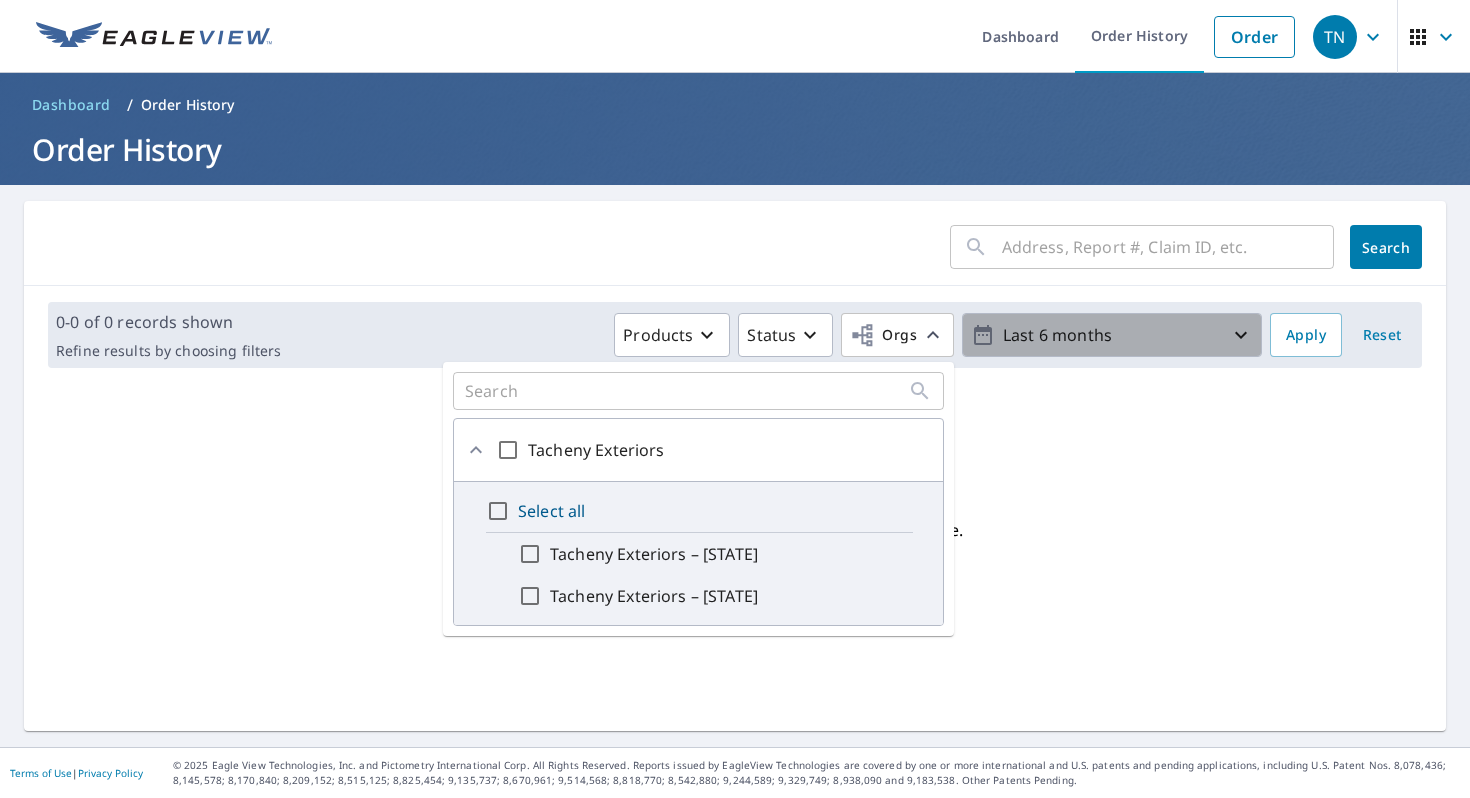 click on "Last 6 months" at bounding box center (1112, 335) 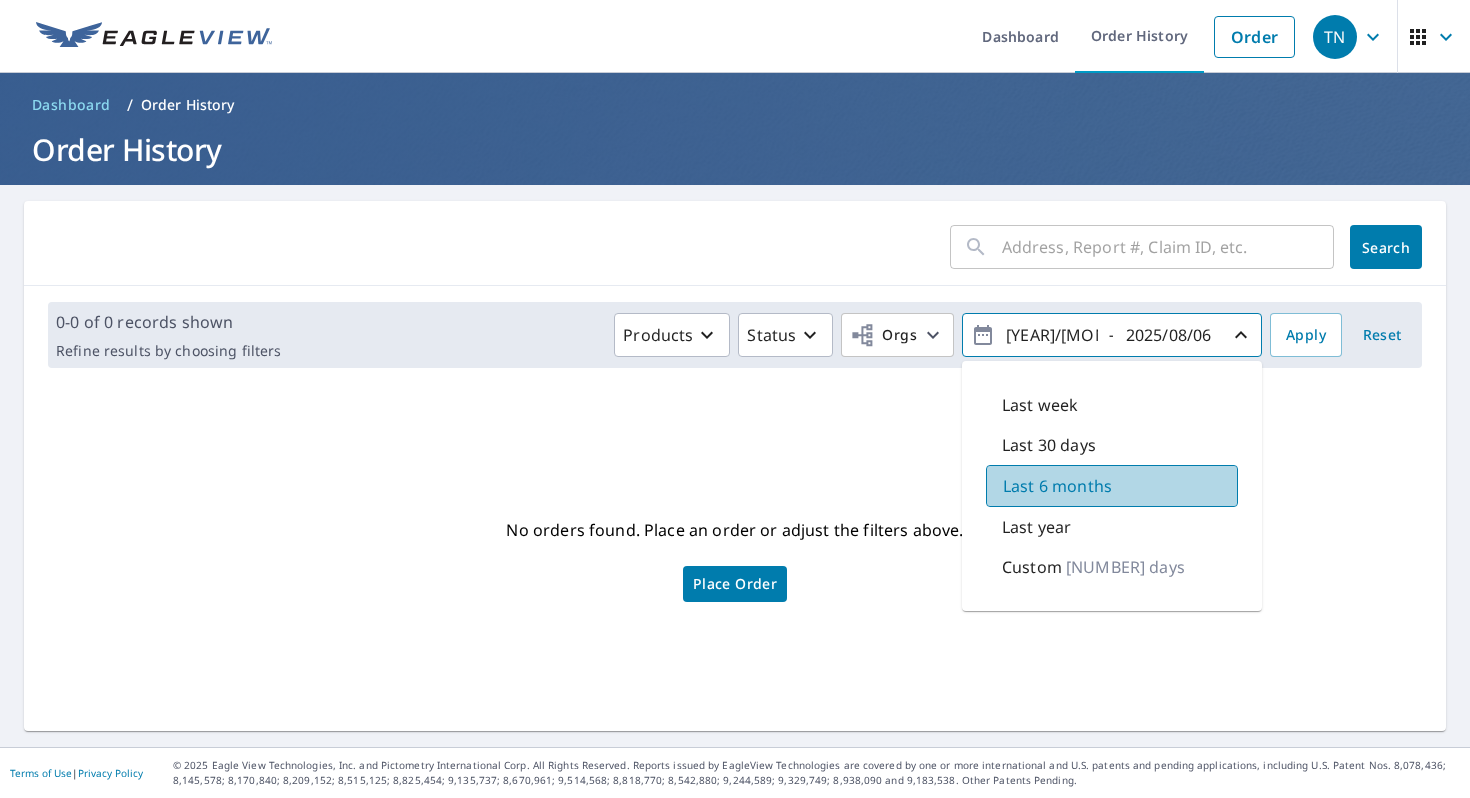 click on "Last 6 months" at bounding box center (1057, 486) 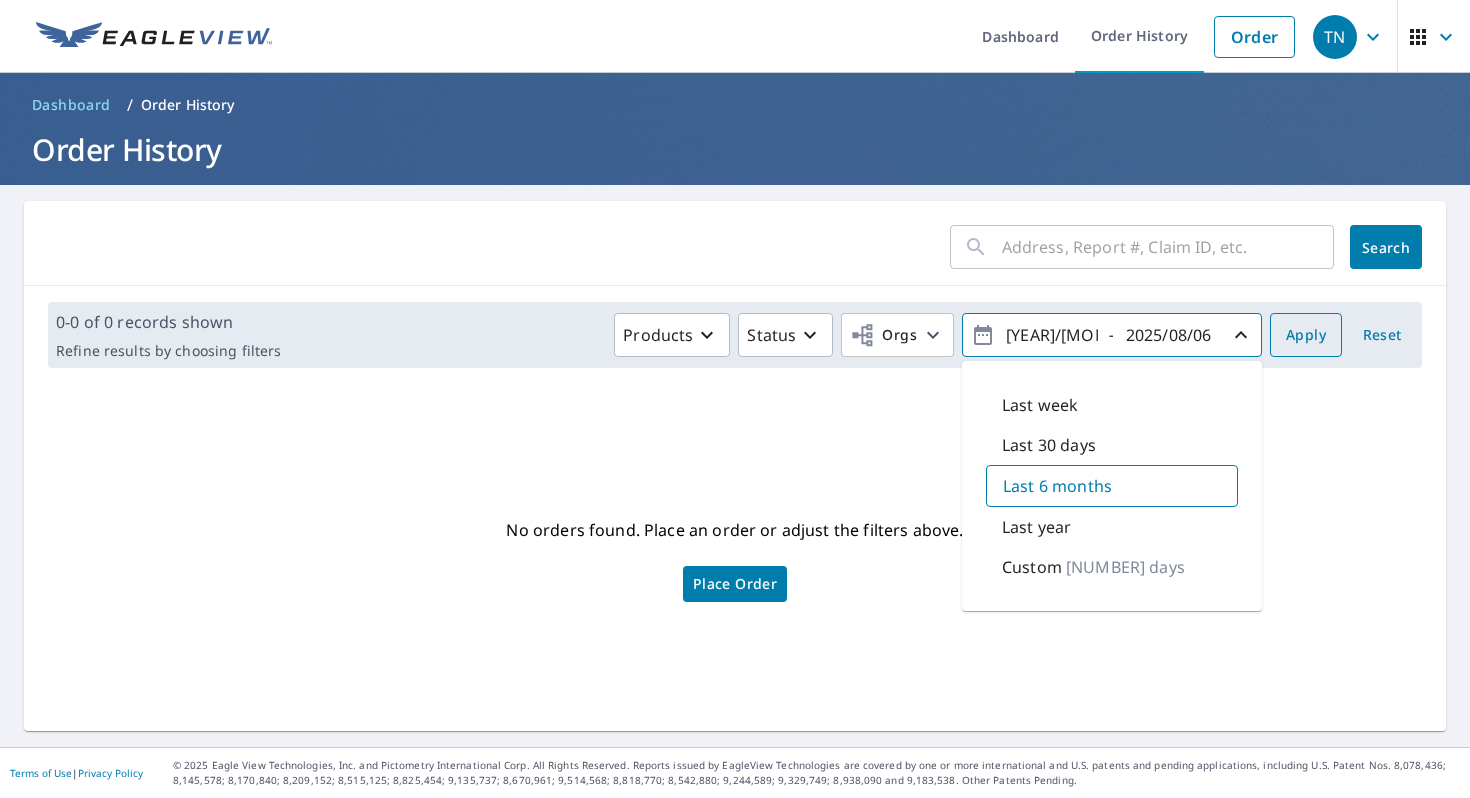 click on "Apply" at bounding box center (1306, 335) 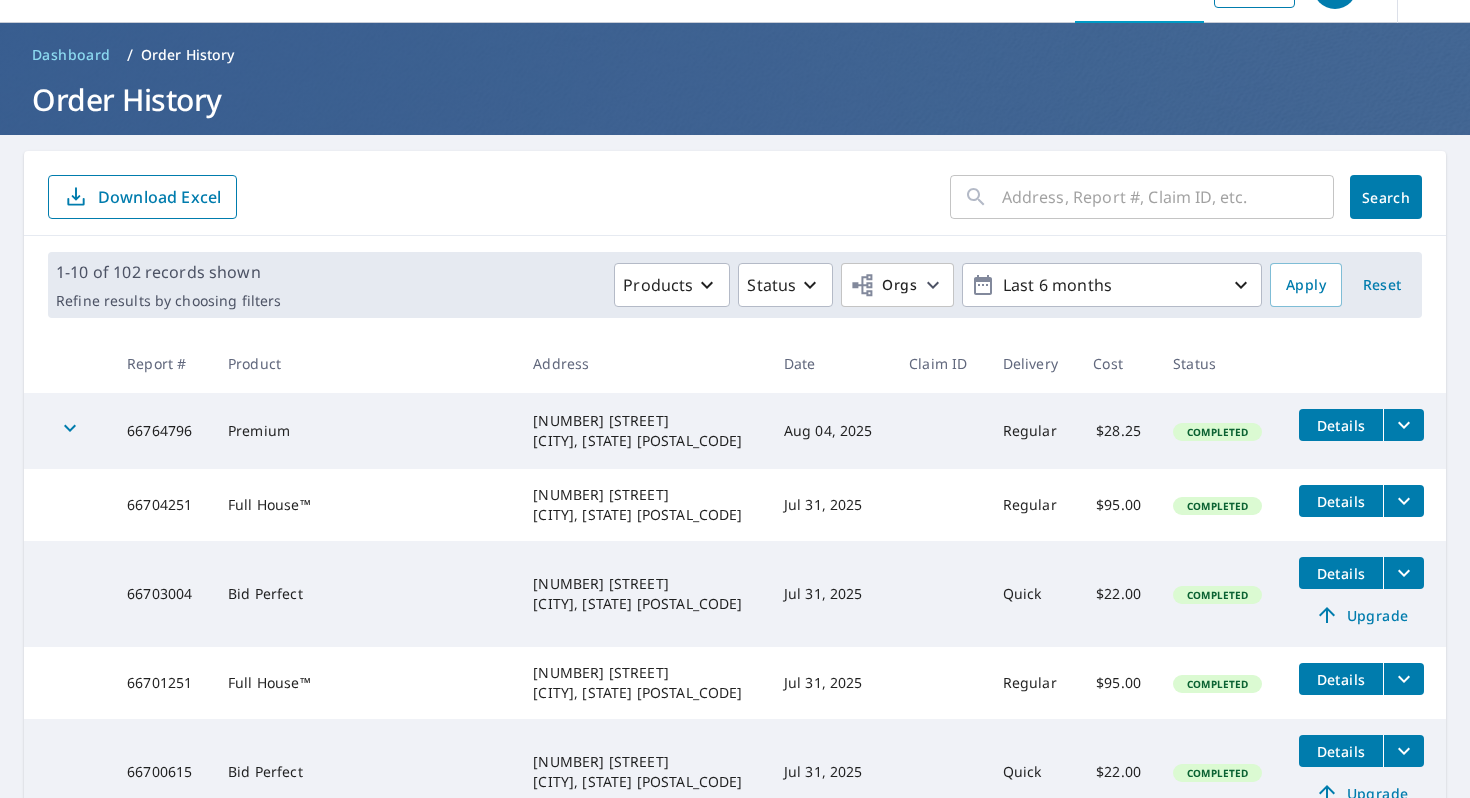 scroll, scrollTop: 47, scrollLeft: 0, axis: vertical 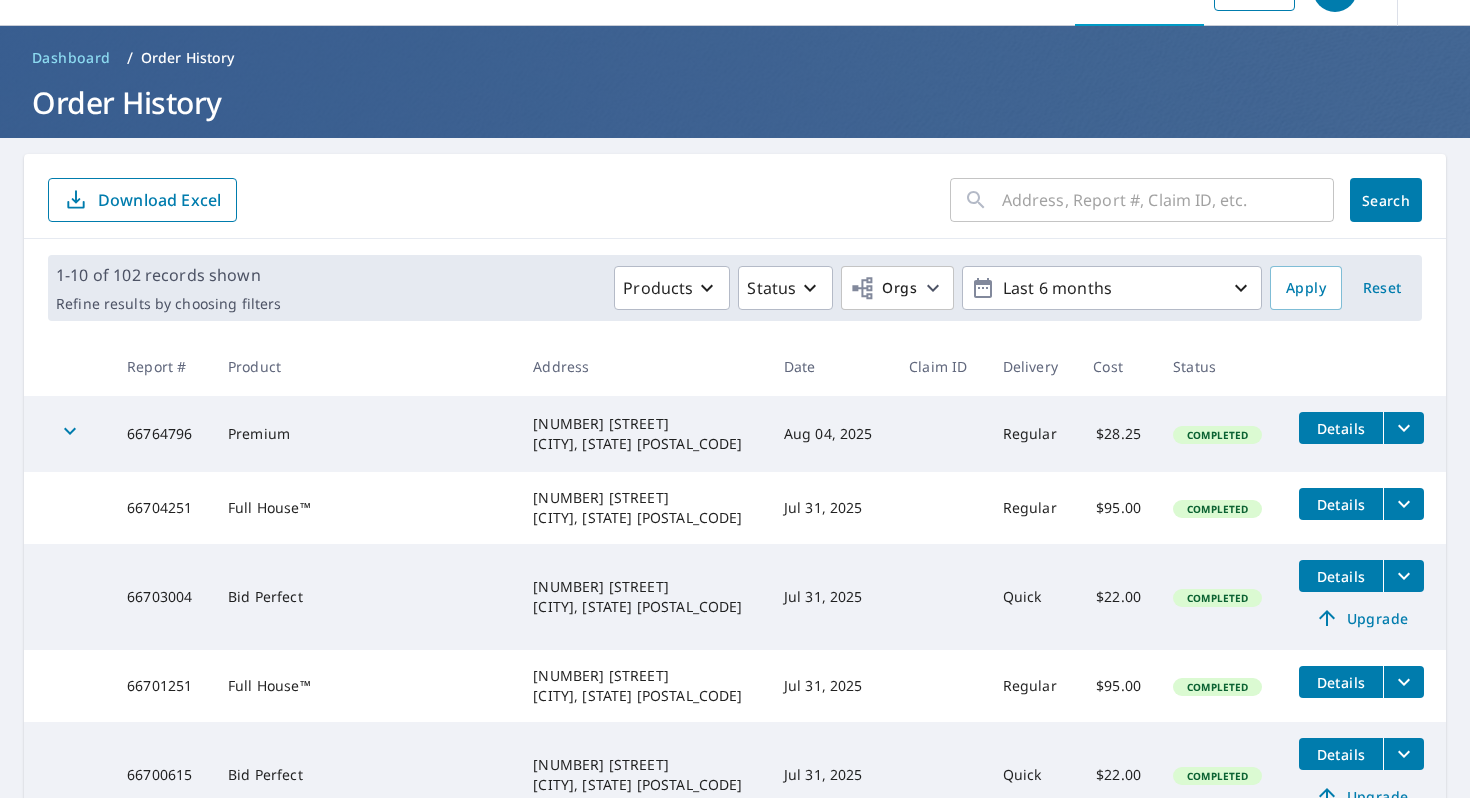 click on "Download Excel" at bounding box center [159, 200] 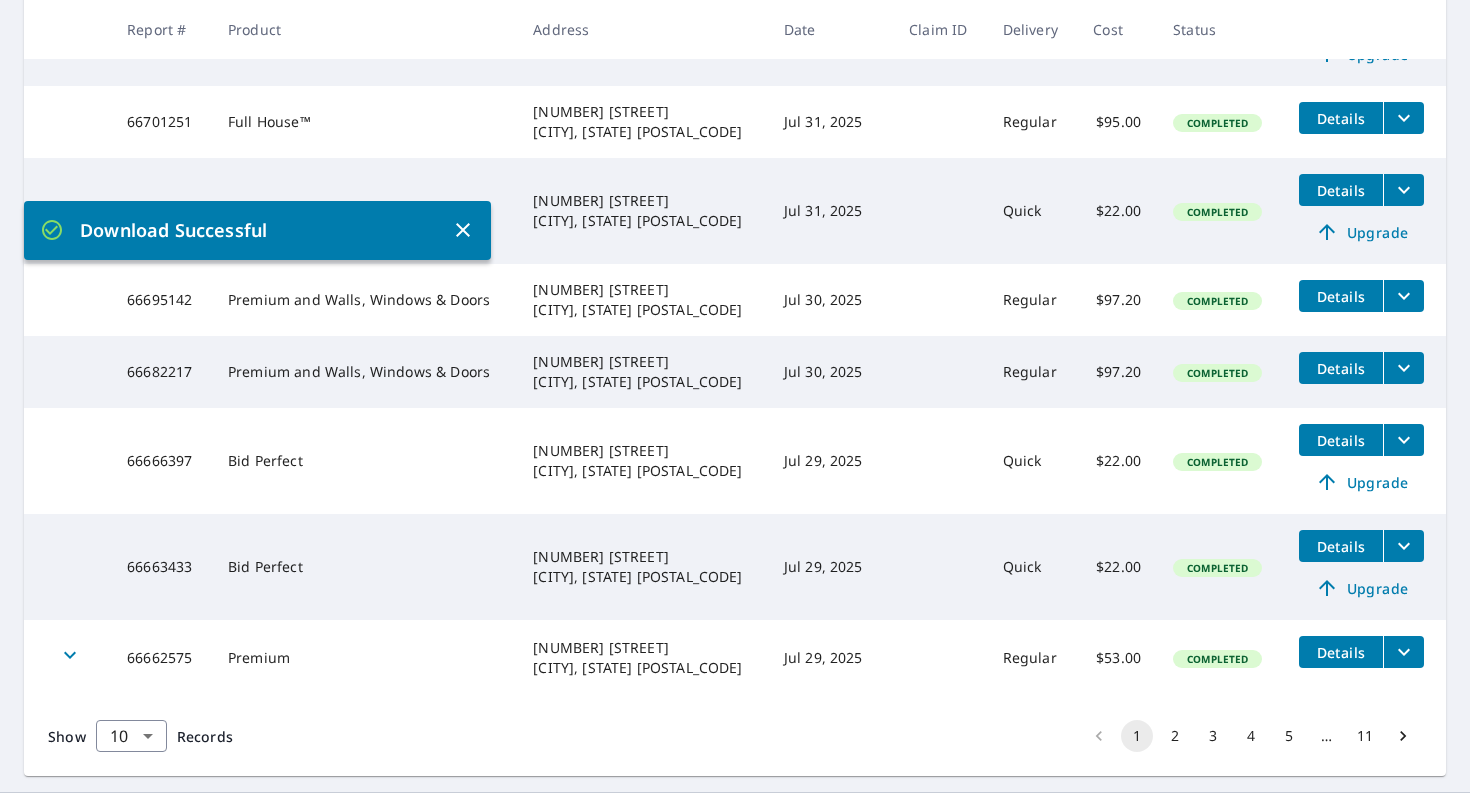 scroll, scrollTop: 656, scrollLeft: 0, axis: vertical 